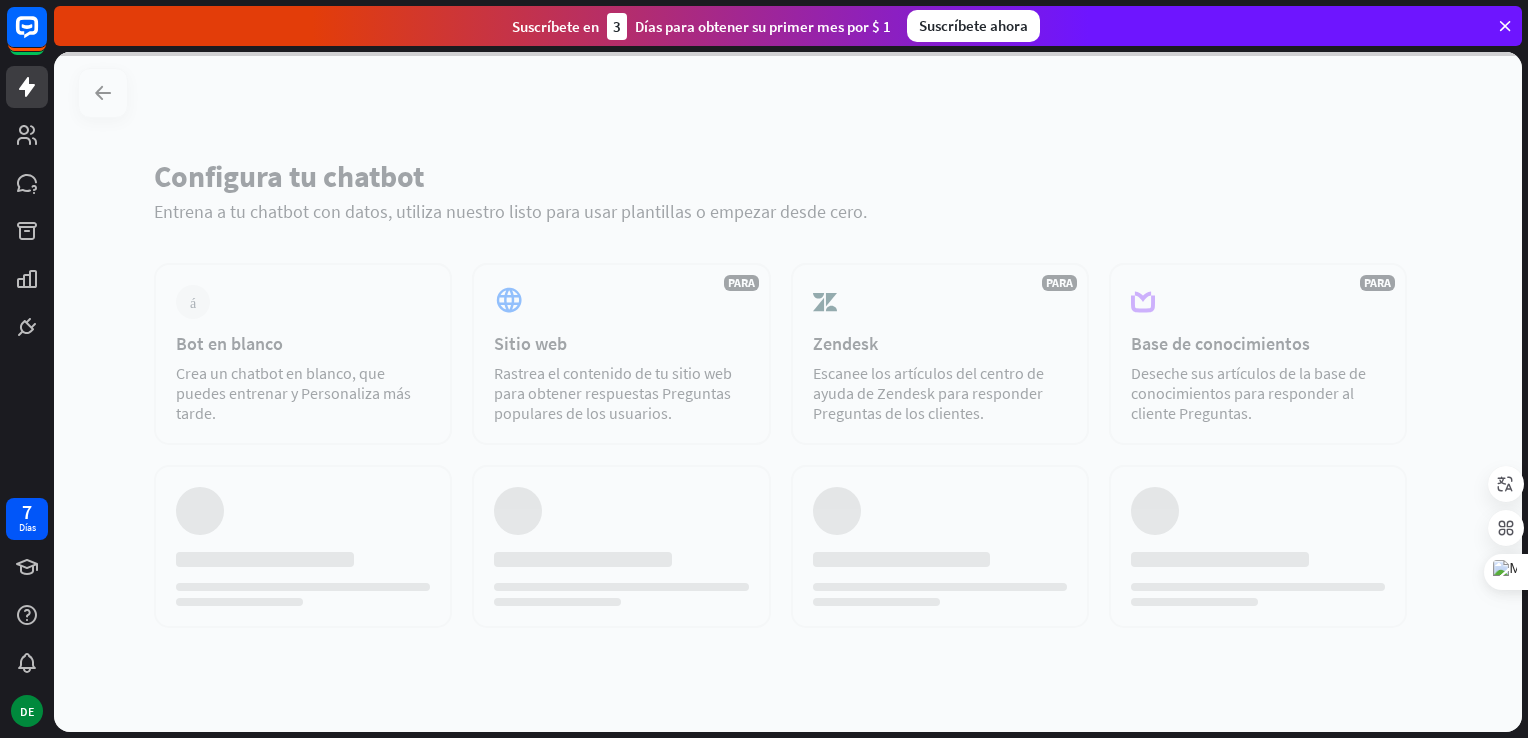 scroll, scrollTop: 0, scrollLeft: 0, axis: both 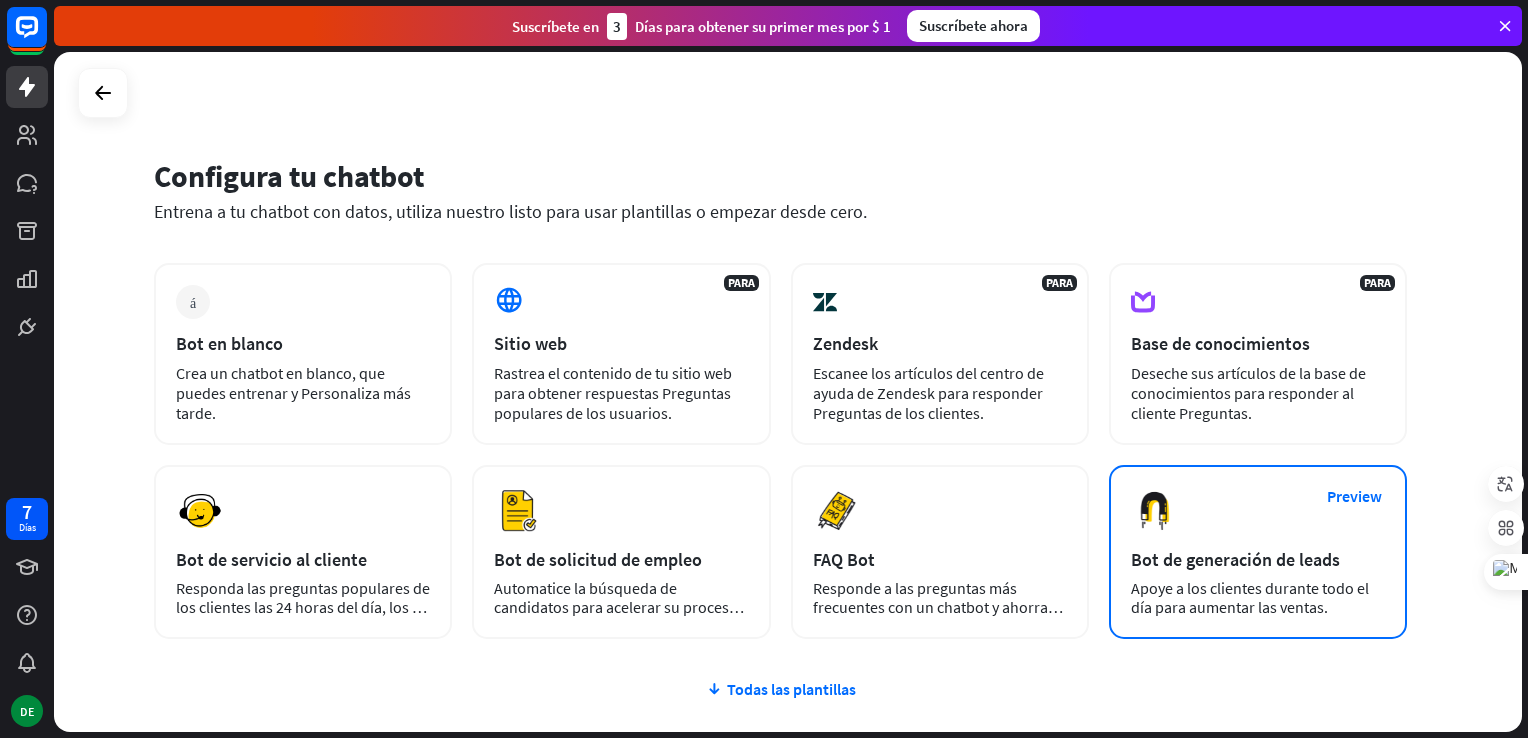 click on "Bot de generación de leads" at bounding box center (1258, 559) 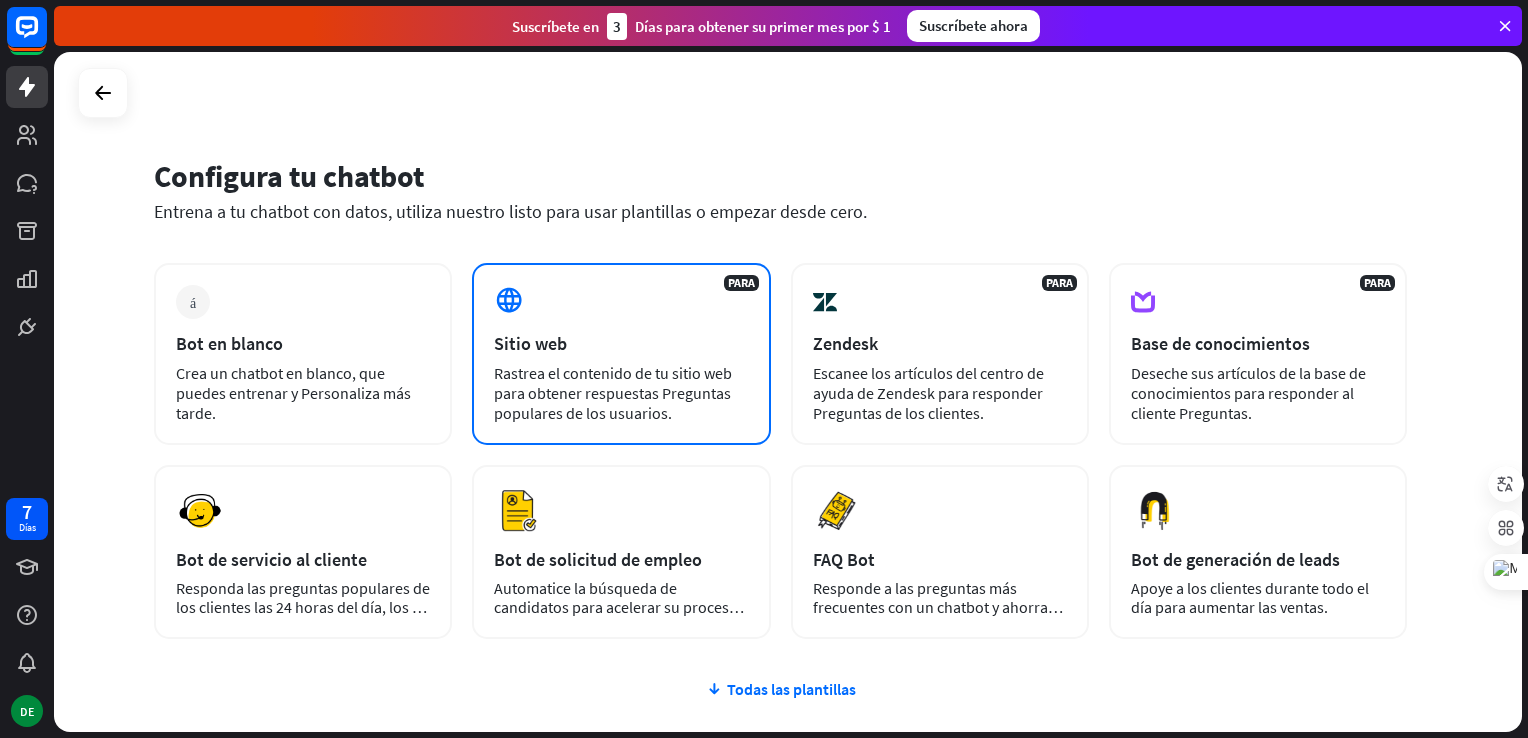 click on "Sitio web" at bounding box center (621, 343) 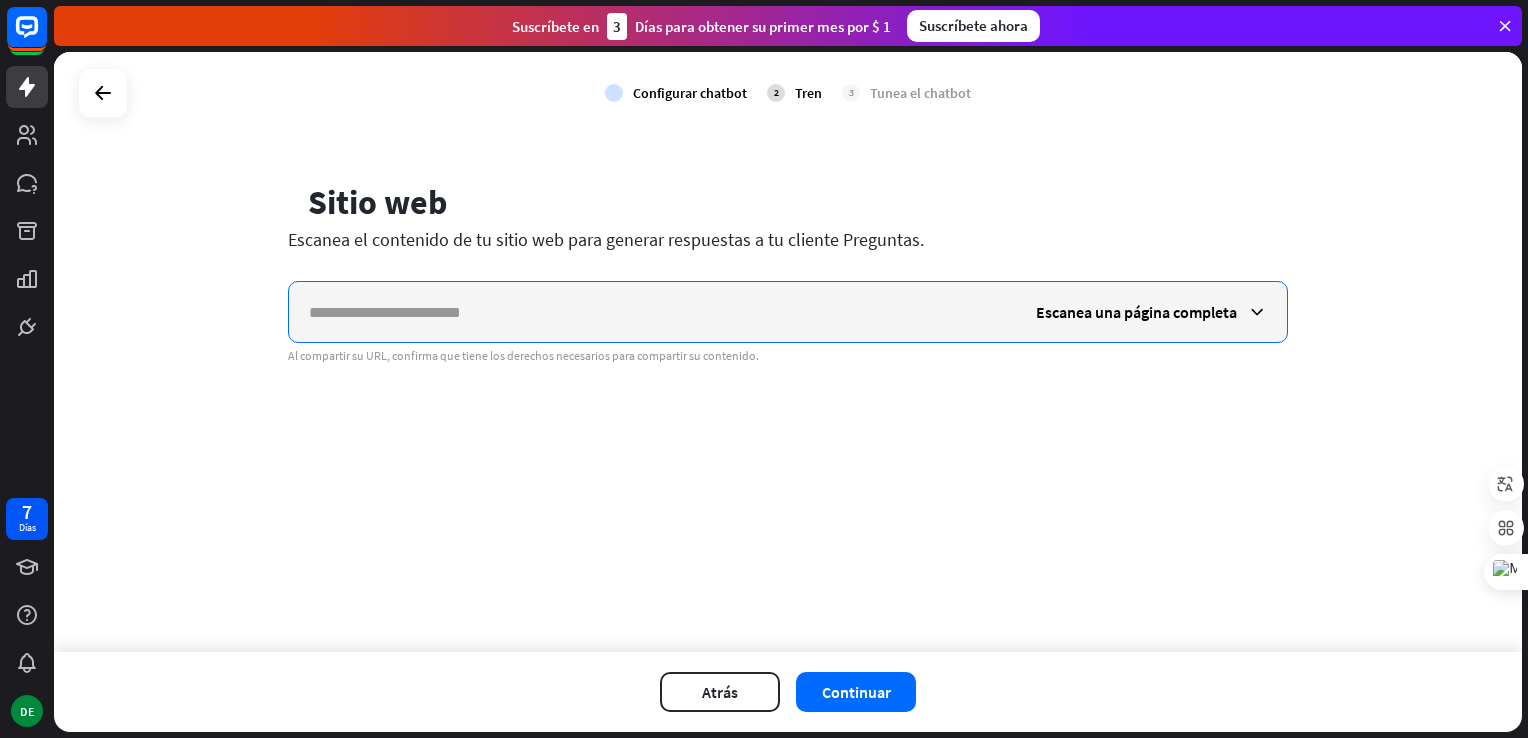 paste on "**********" 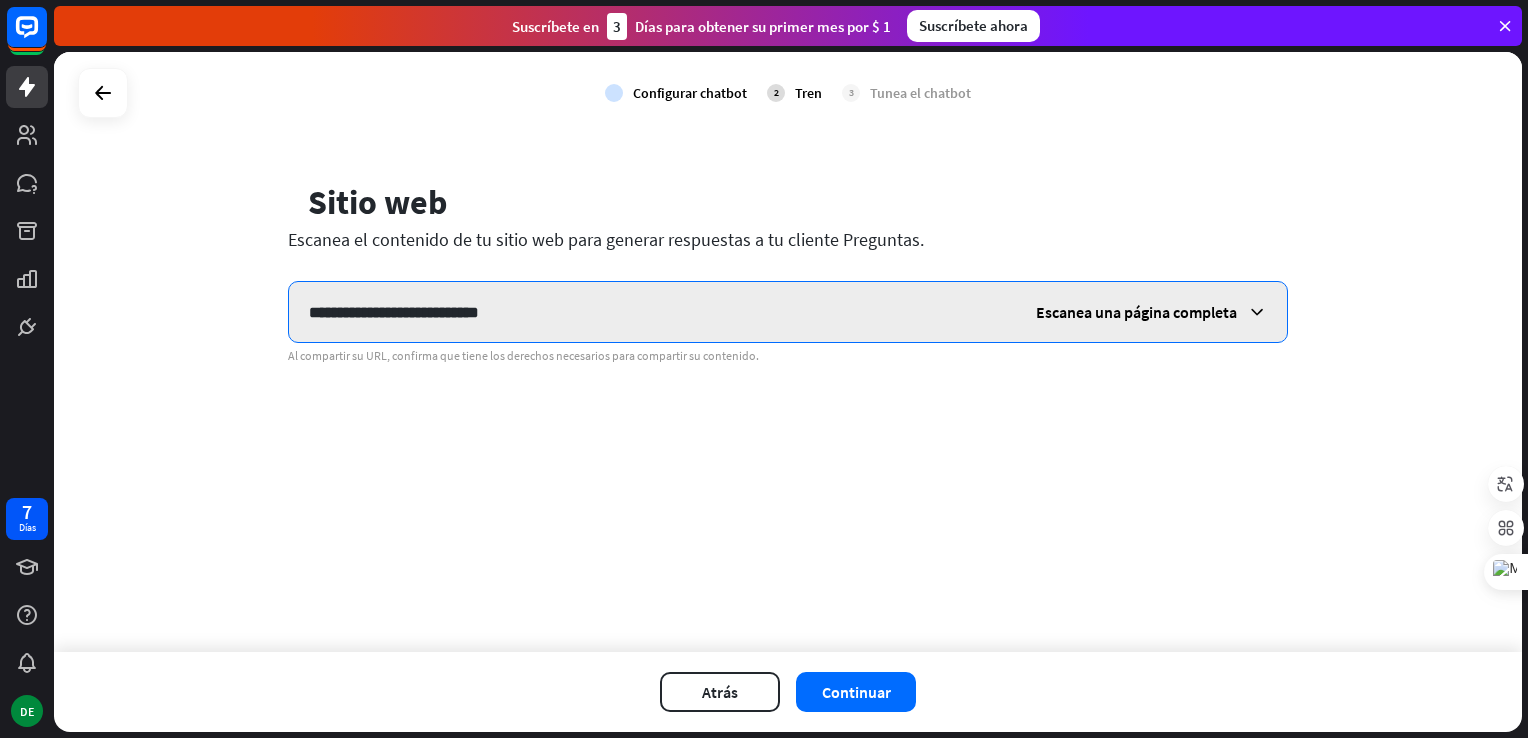 type on "**********" 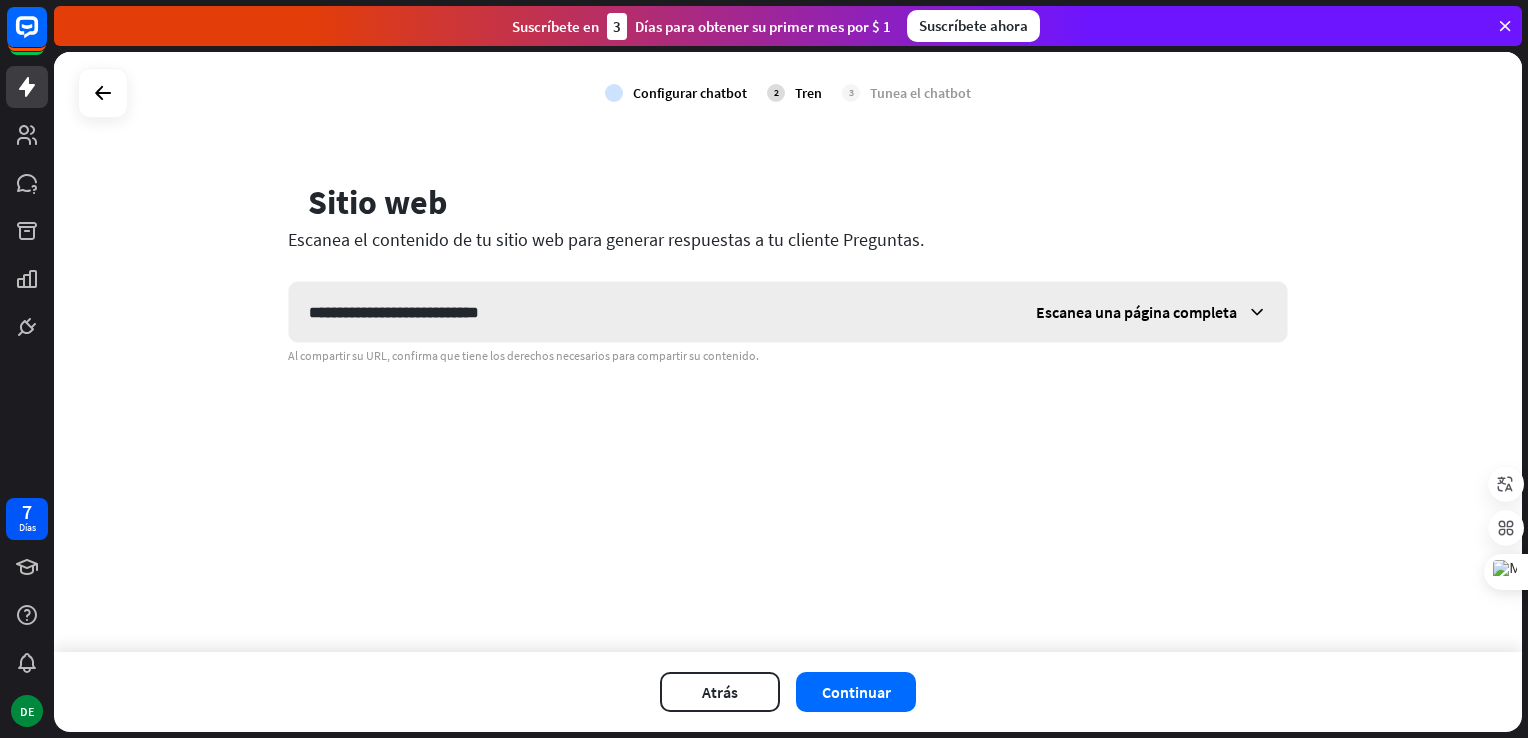 click on "Escanea una página completa" at bounding box center (1151, 312) 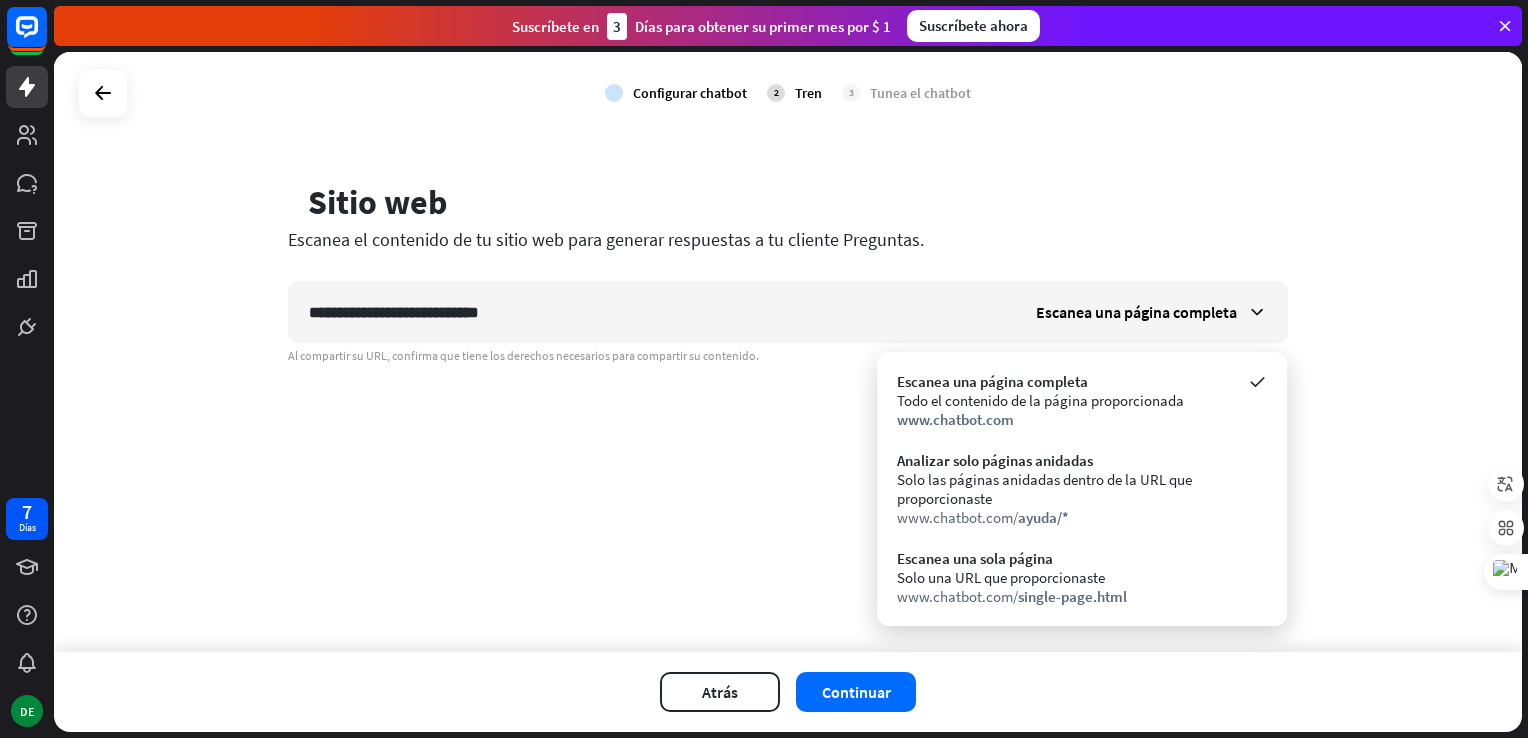 click on "**********" at bounding box center (788, 352) 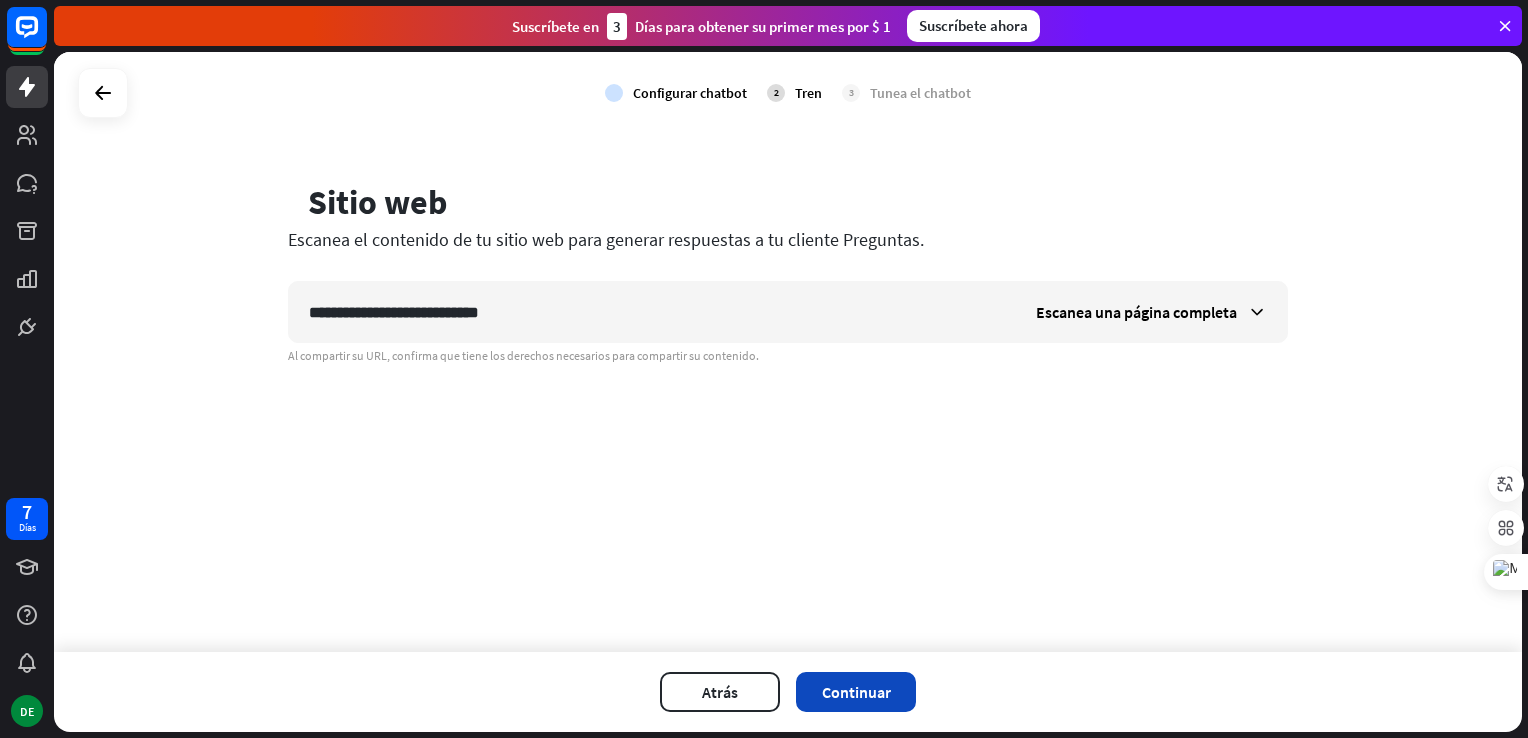 click on "Continuar" at bounding box center [856, 692] 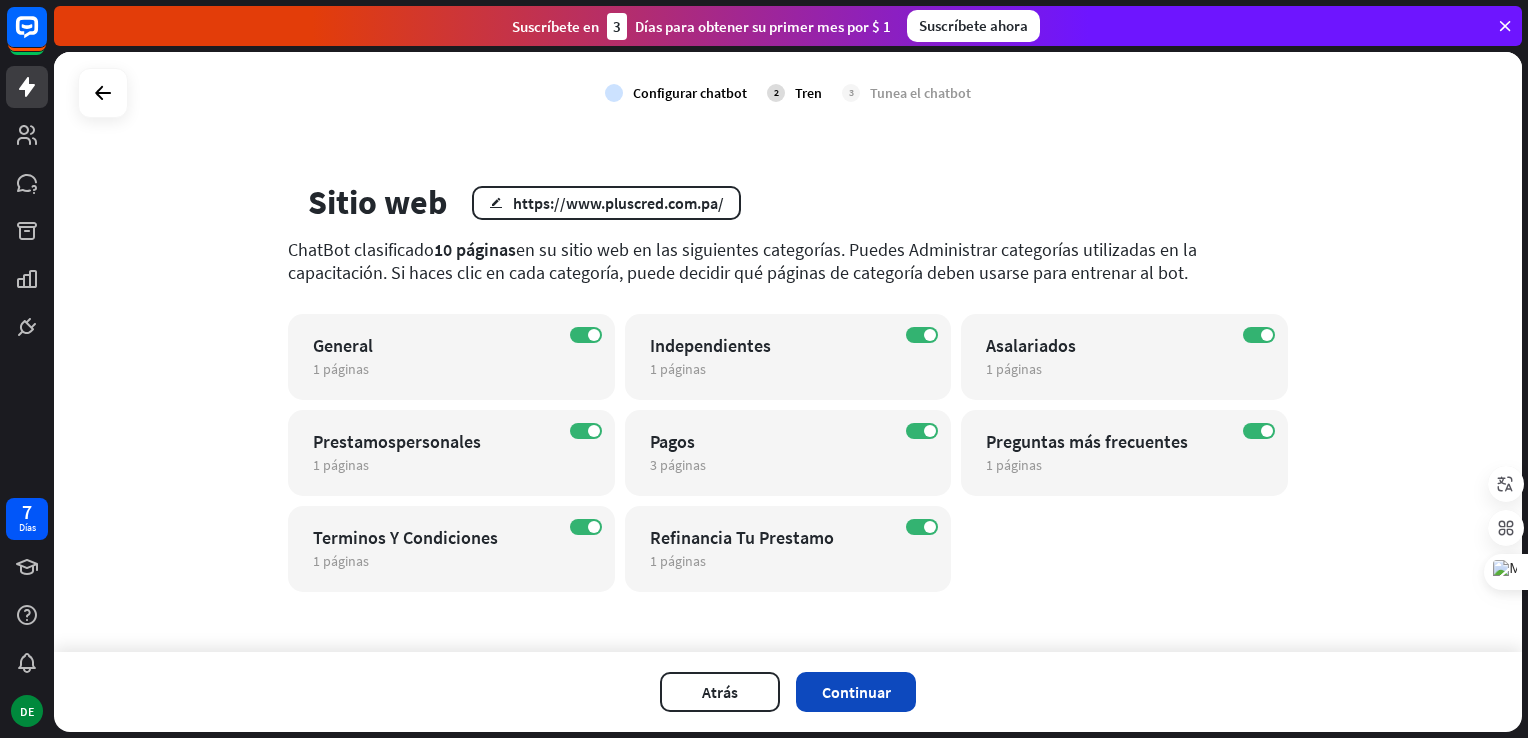 click on "Continuar" at bounding box center (856, 692) 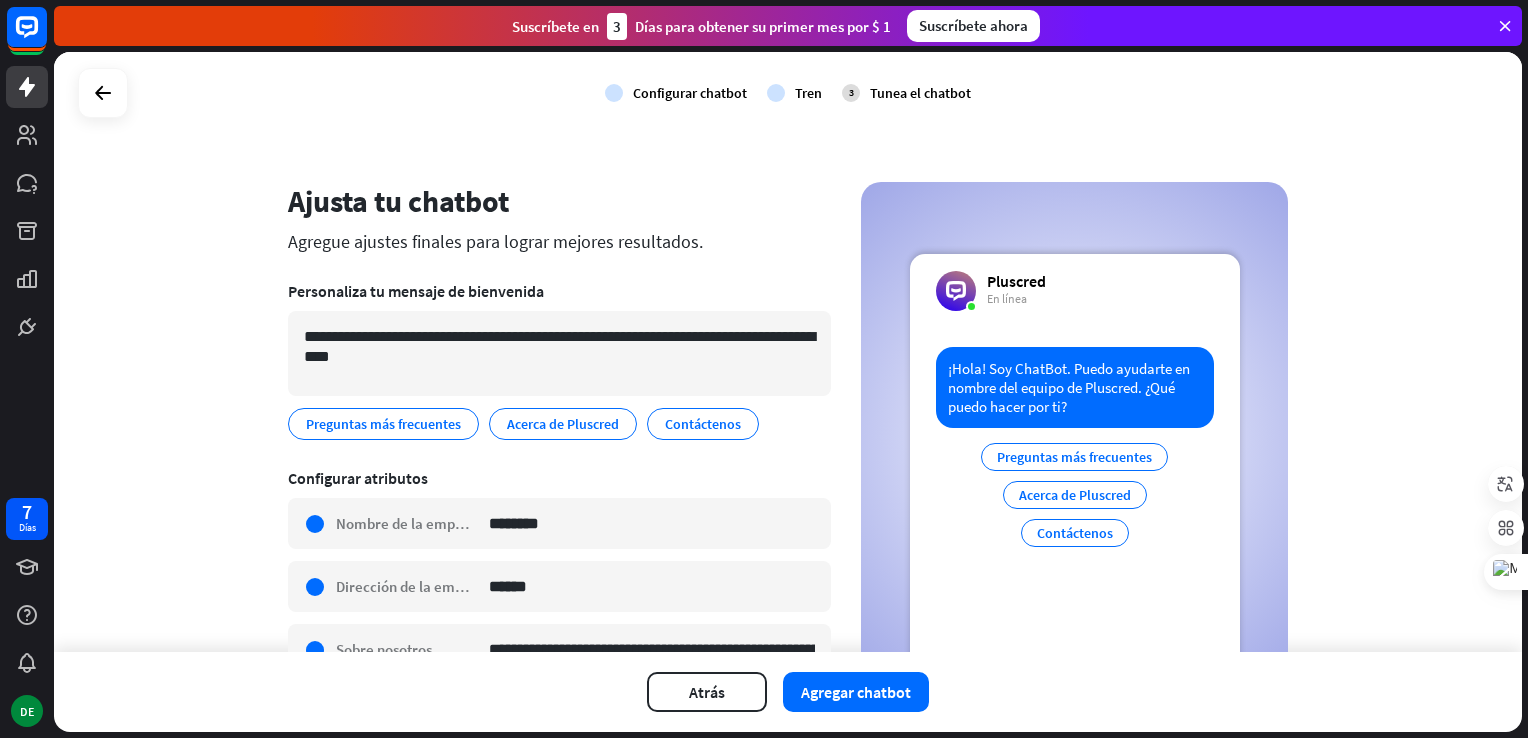 click on "Acerca de Pluscred" at bounding box center (1075, 495) 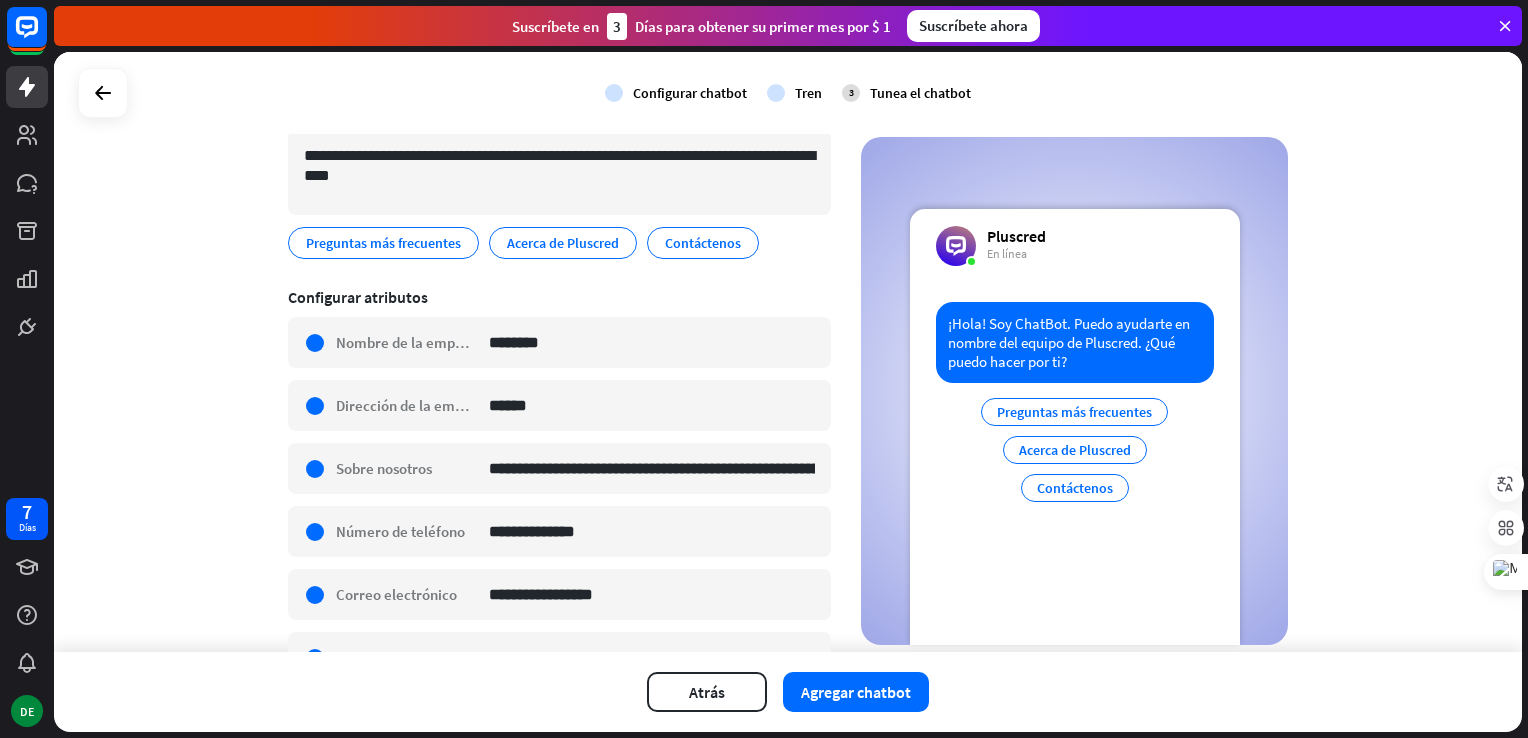 scroll, scrollTop: 115, scrollLeft: 0, axis: vertical 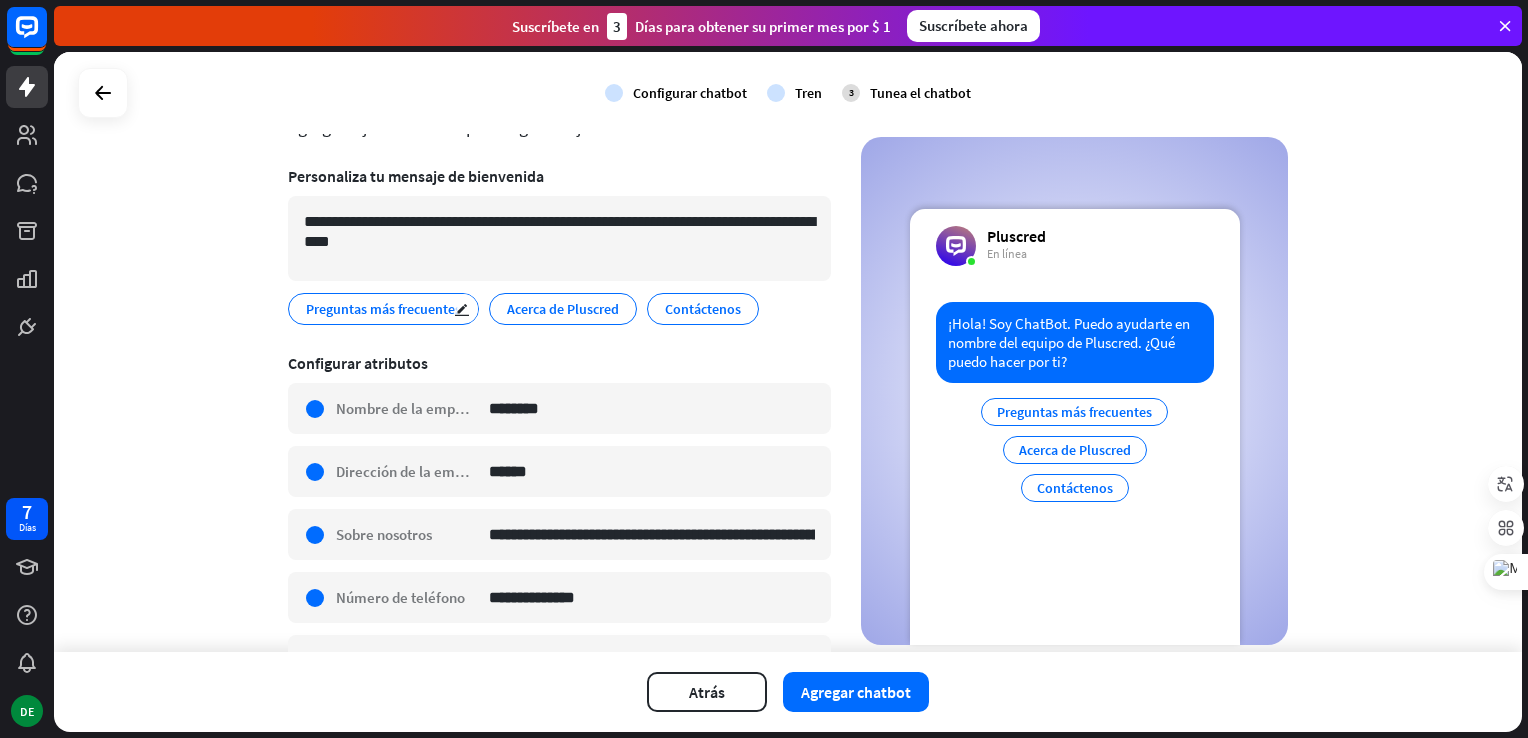 click on "Preguntas más frecuentes" at bounding box center [383, 309] 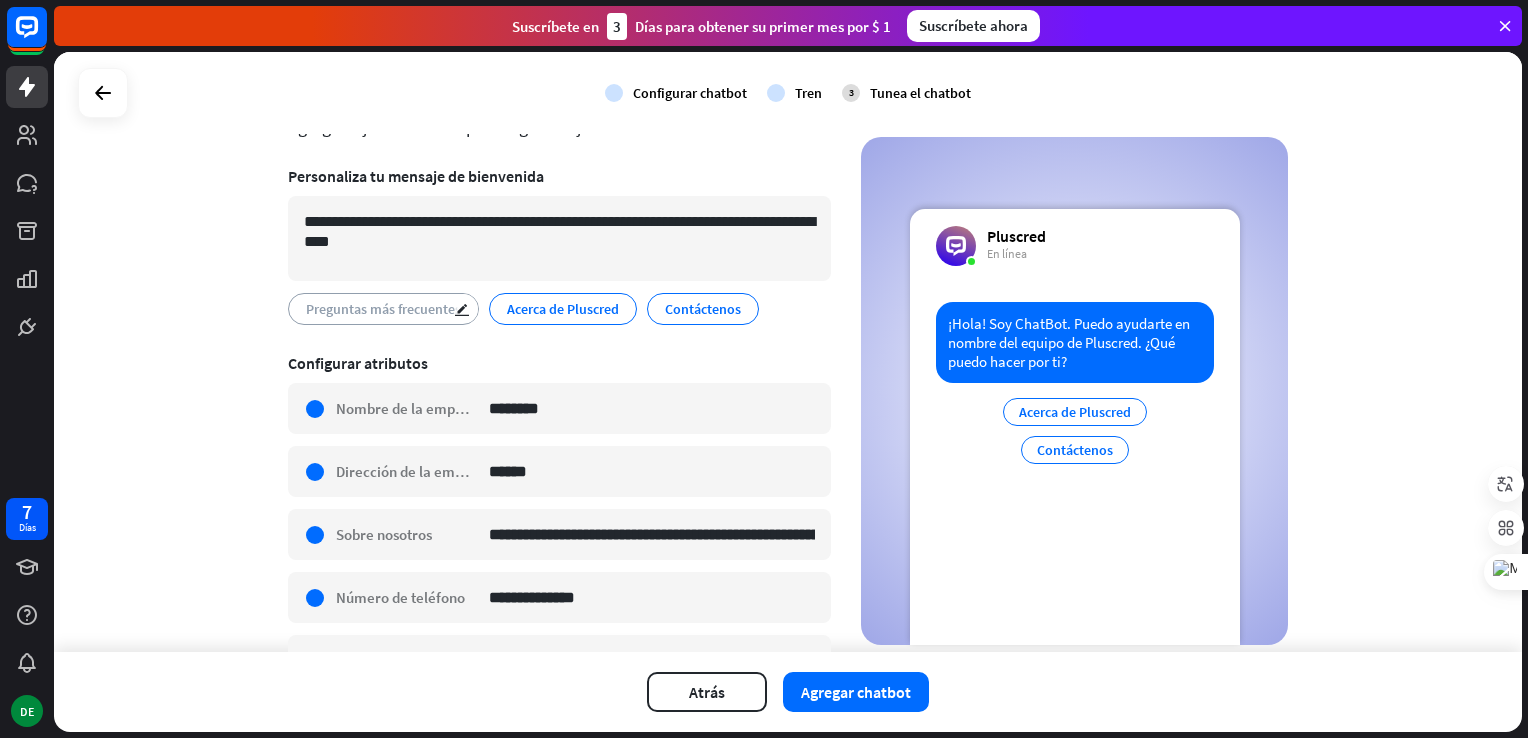 click on "Preguntas más frecuentes" at bounding box center (383, 309) 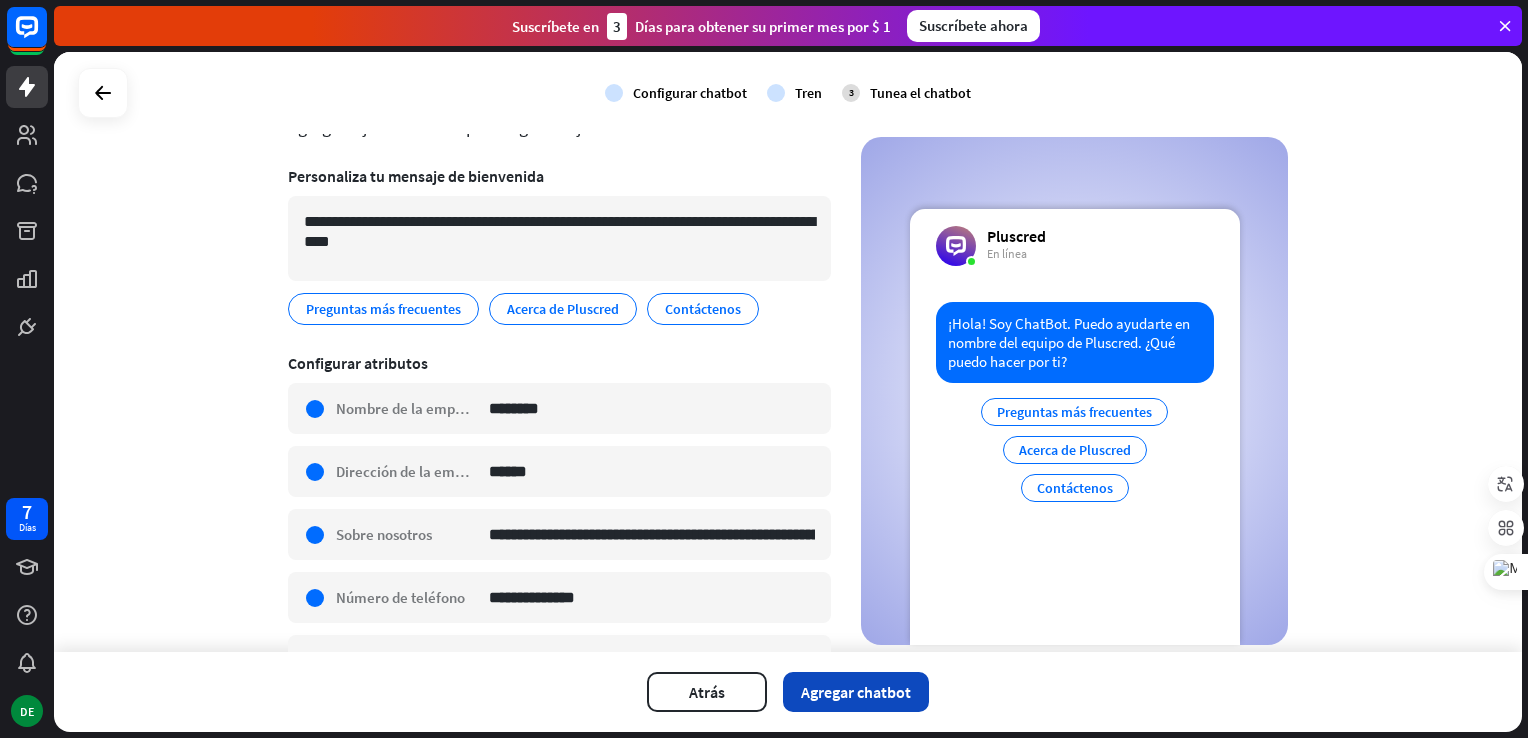 click on "Agregar chatbot" at bounding box center [856, 692] 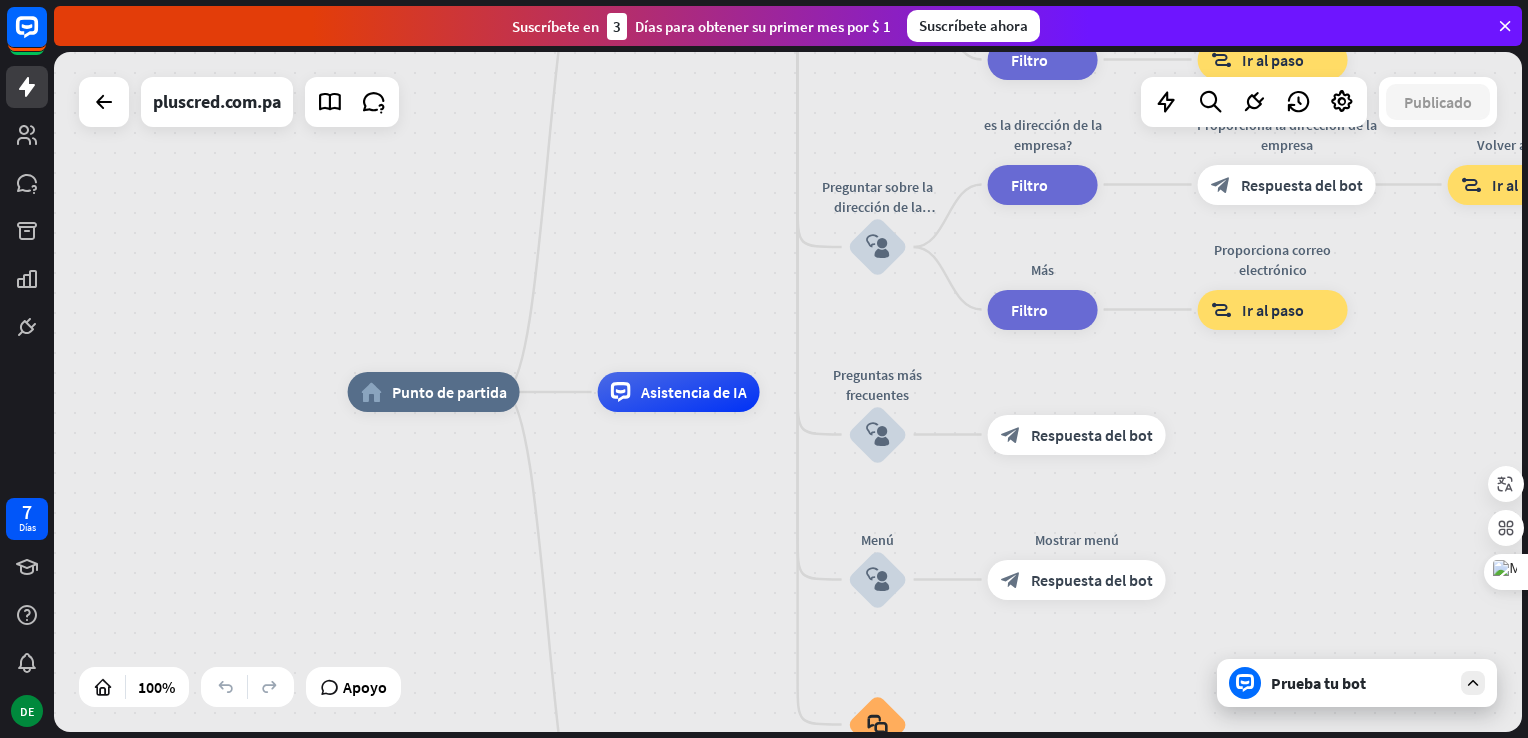 click on "Prueba tu bot" at bounding box center (1361, 683) 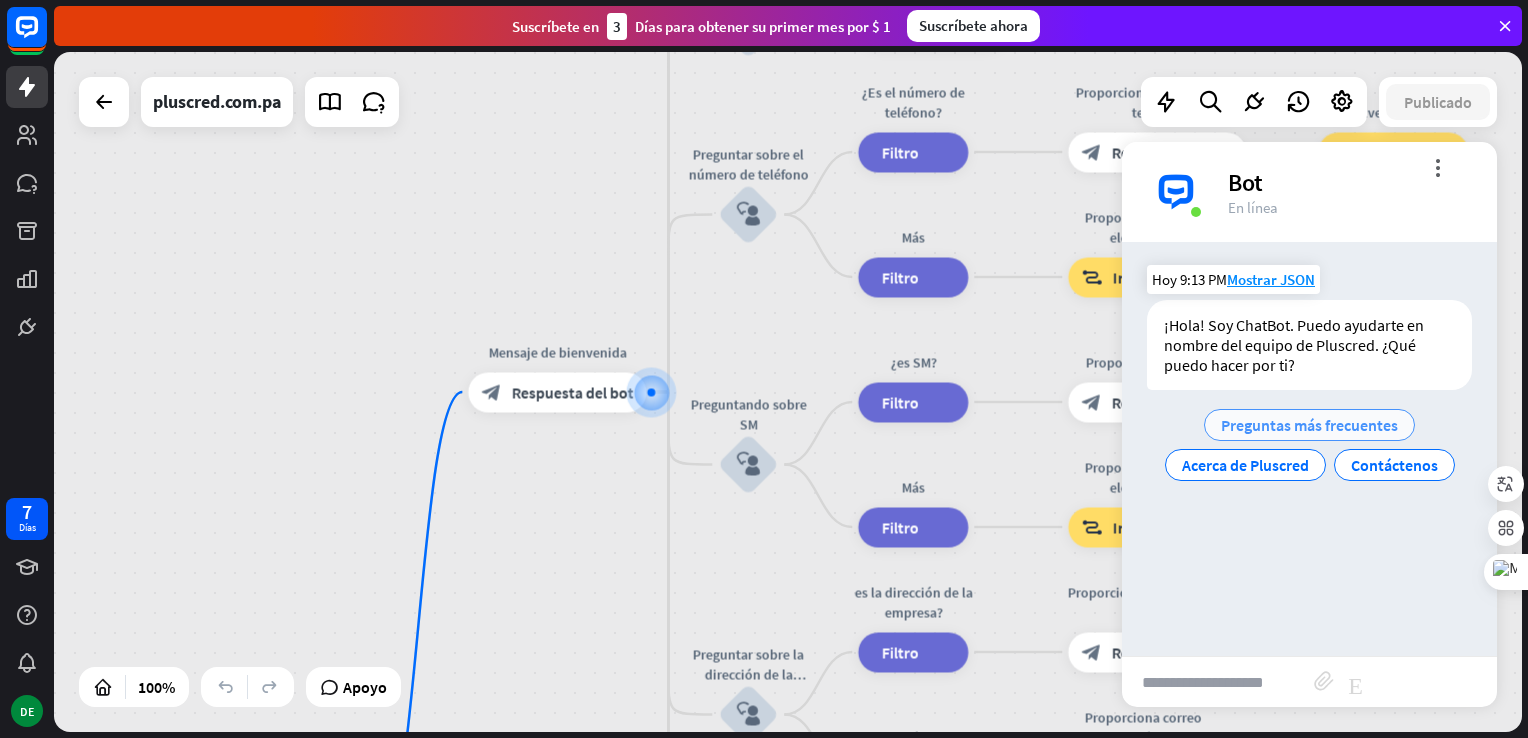 click on "Preguntas más frecuentes" at bounding box center (1309, 425) 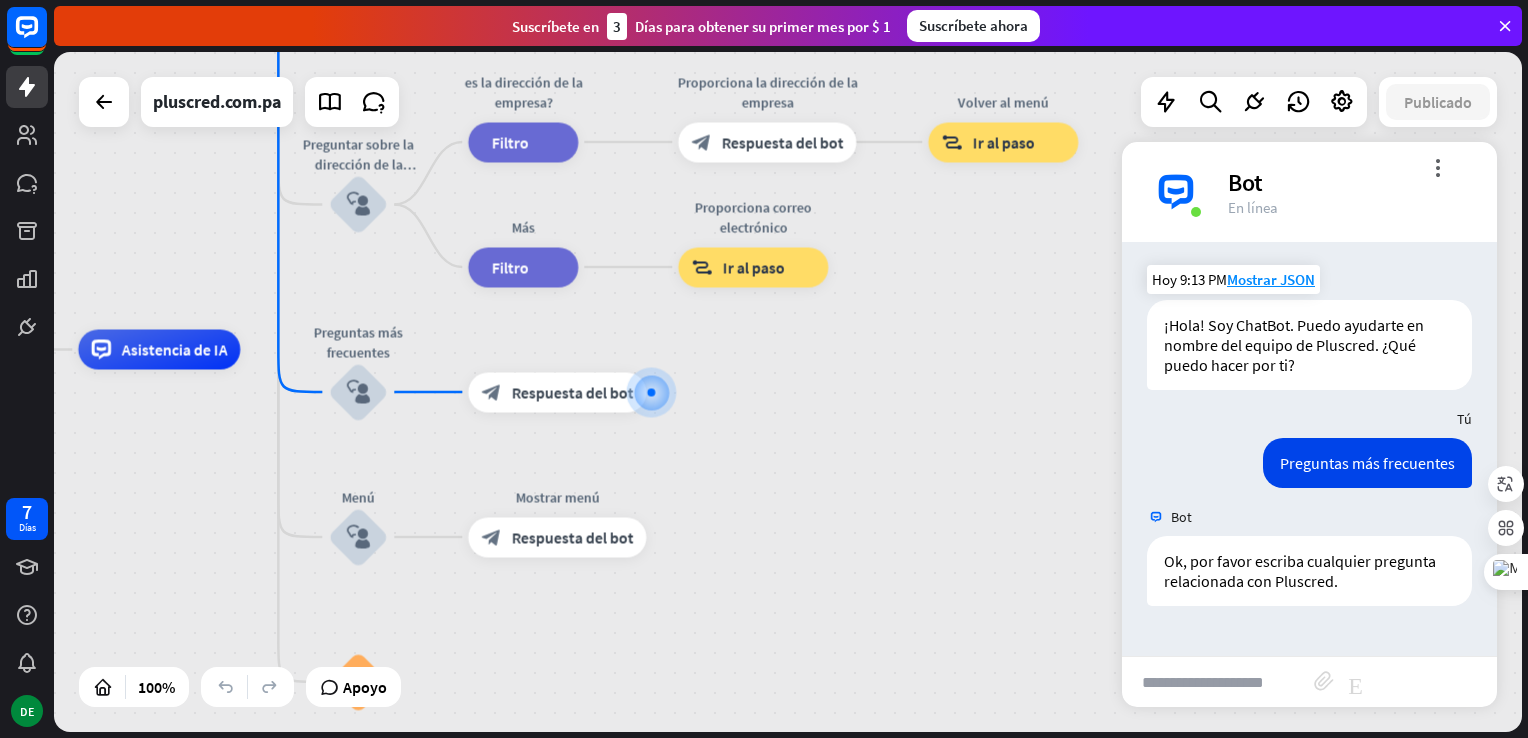 click at bounding box center (1218, 682) 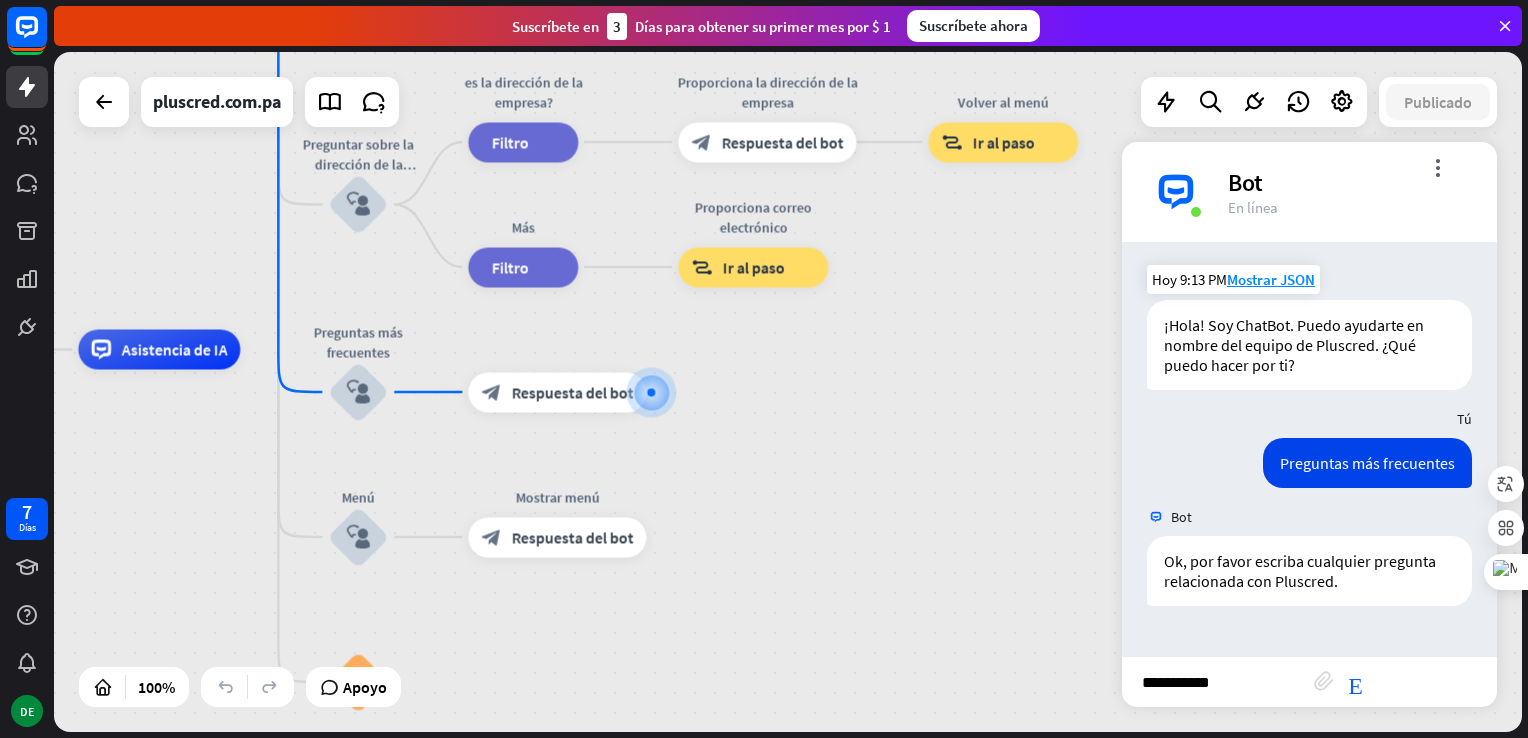 type on "**********" 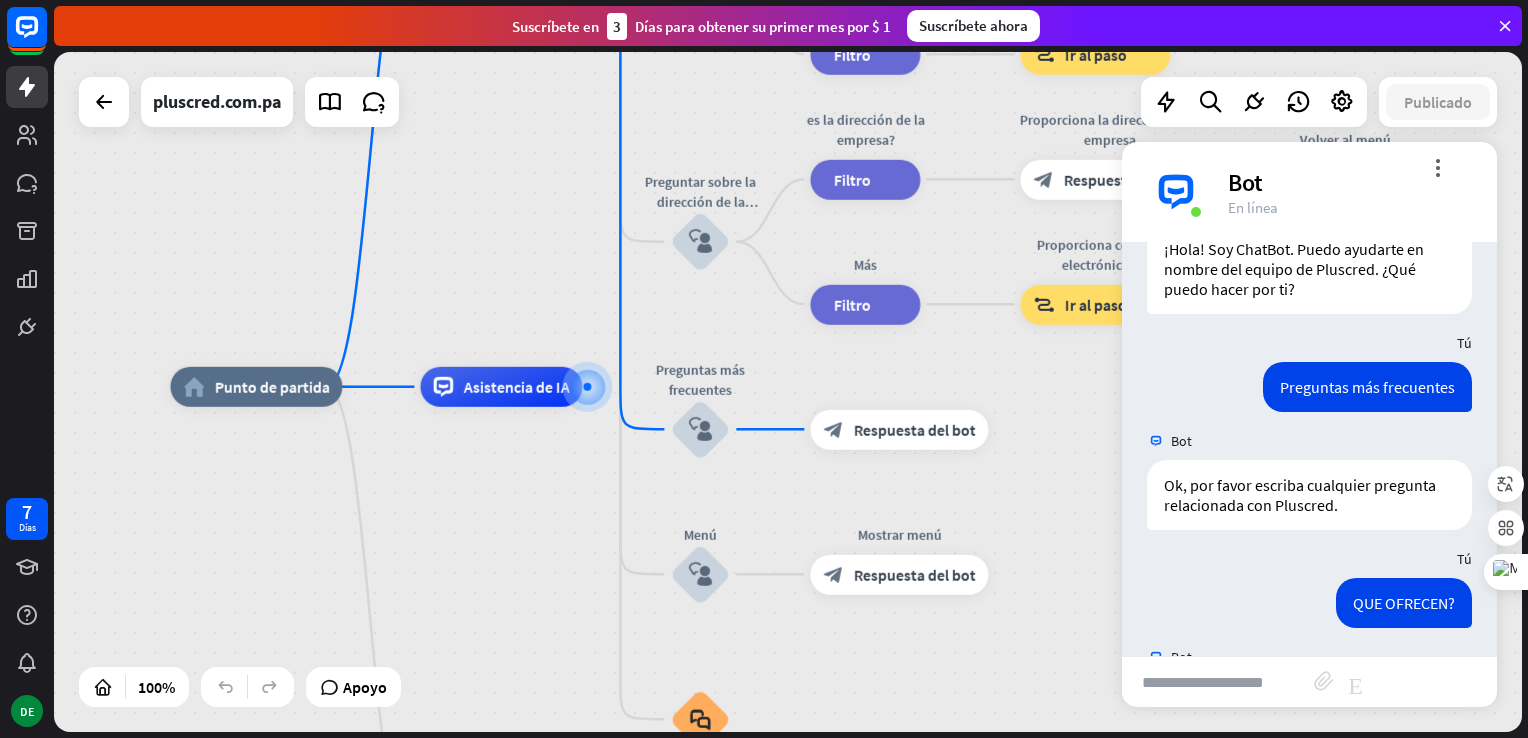 scroll, scrollTop: 855, scrollLeft: 0, axis: vertical 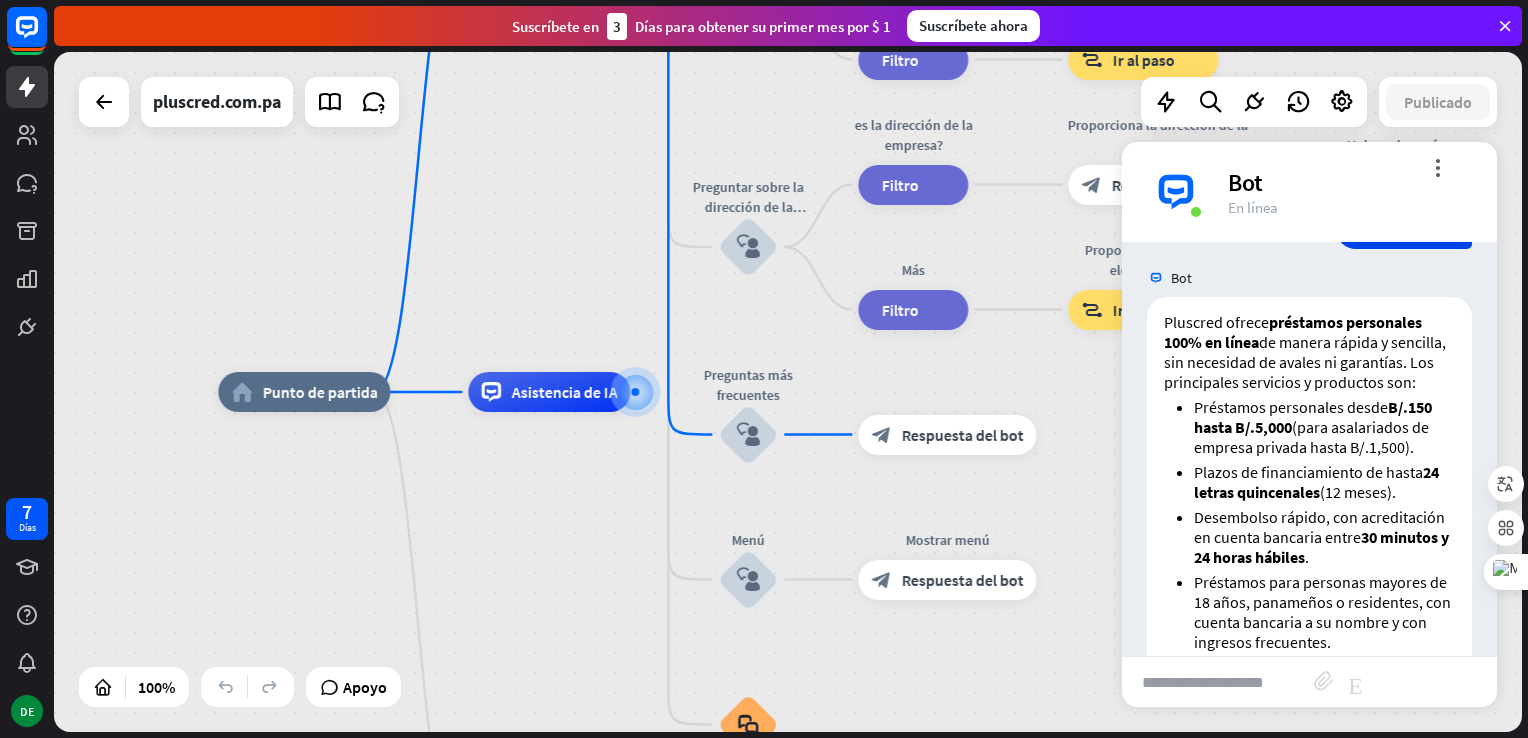 click at bounding box center [1218, 682] 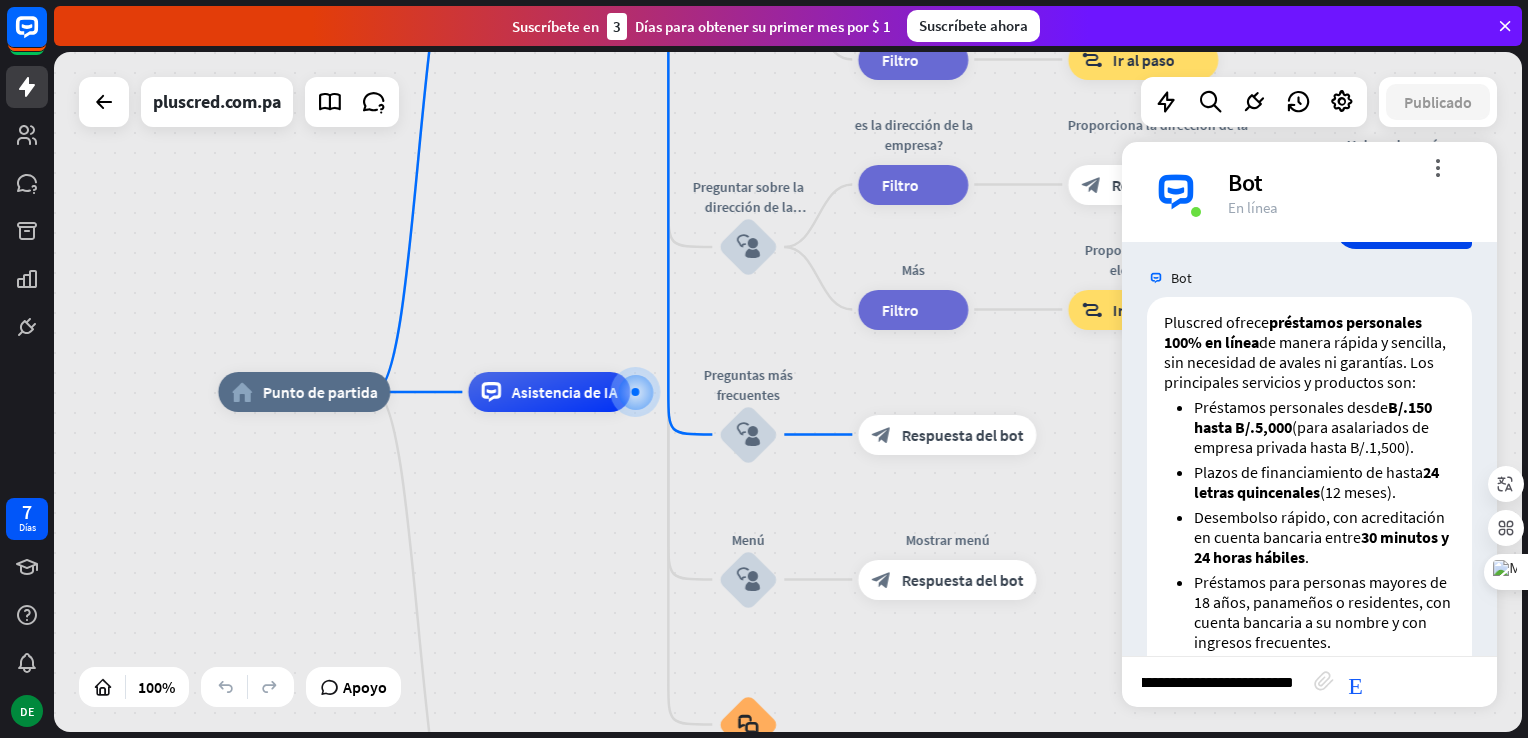 type on "**********" 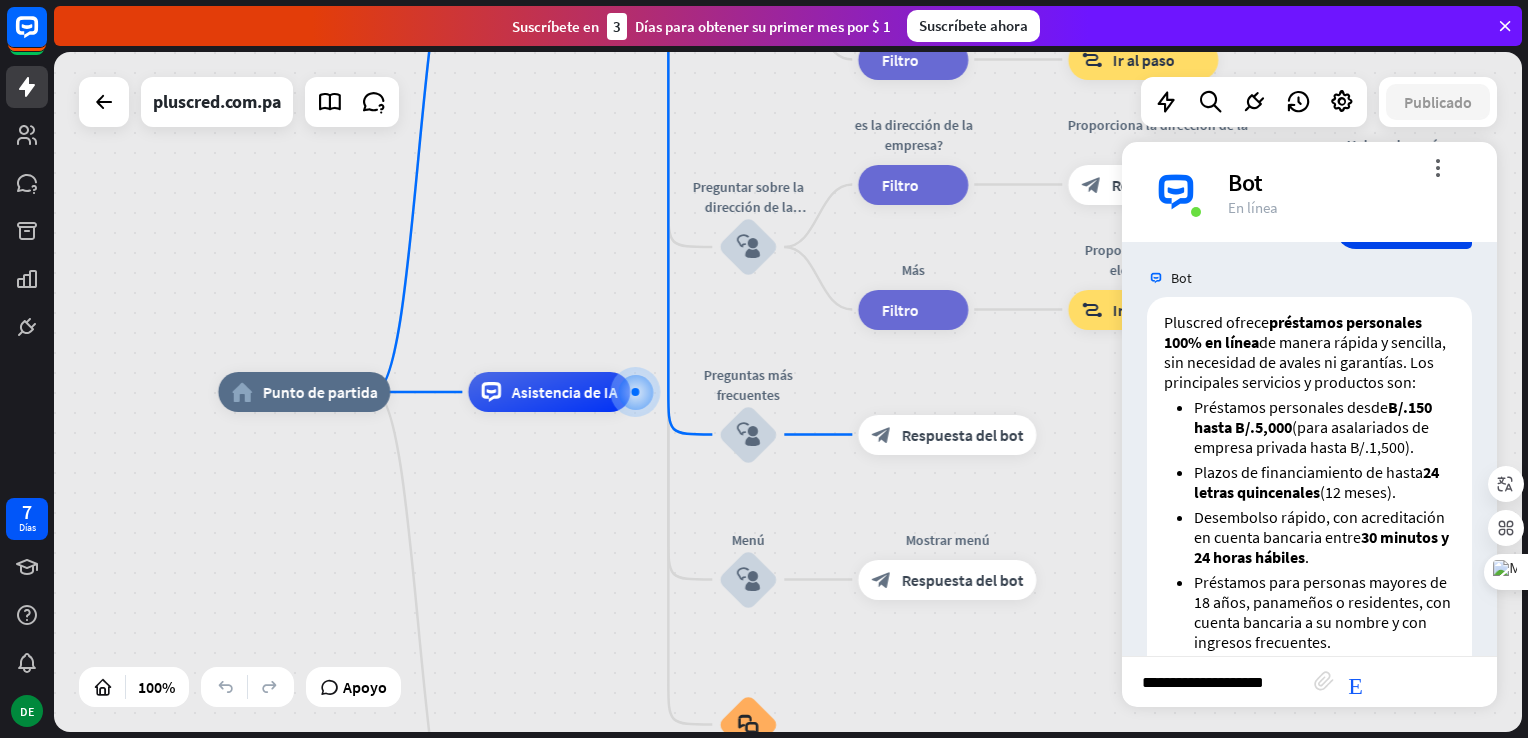 scroll, scrollTop: 0, scrollLeft: 0, axis: both 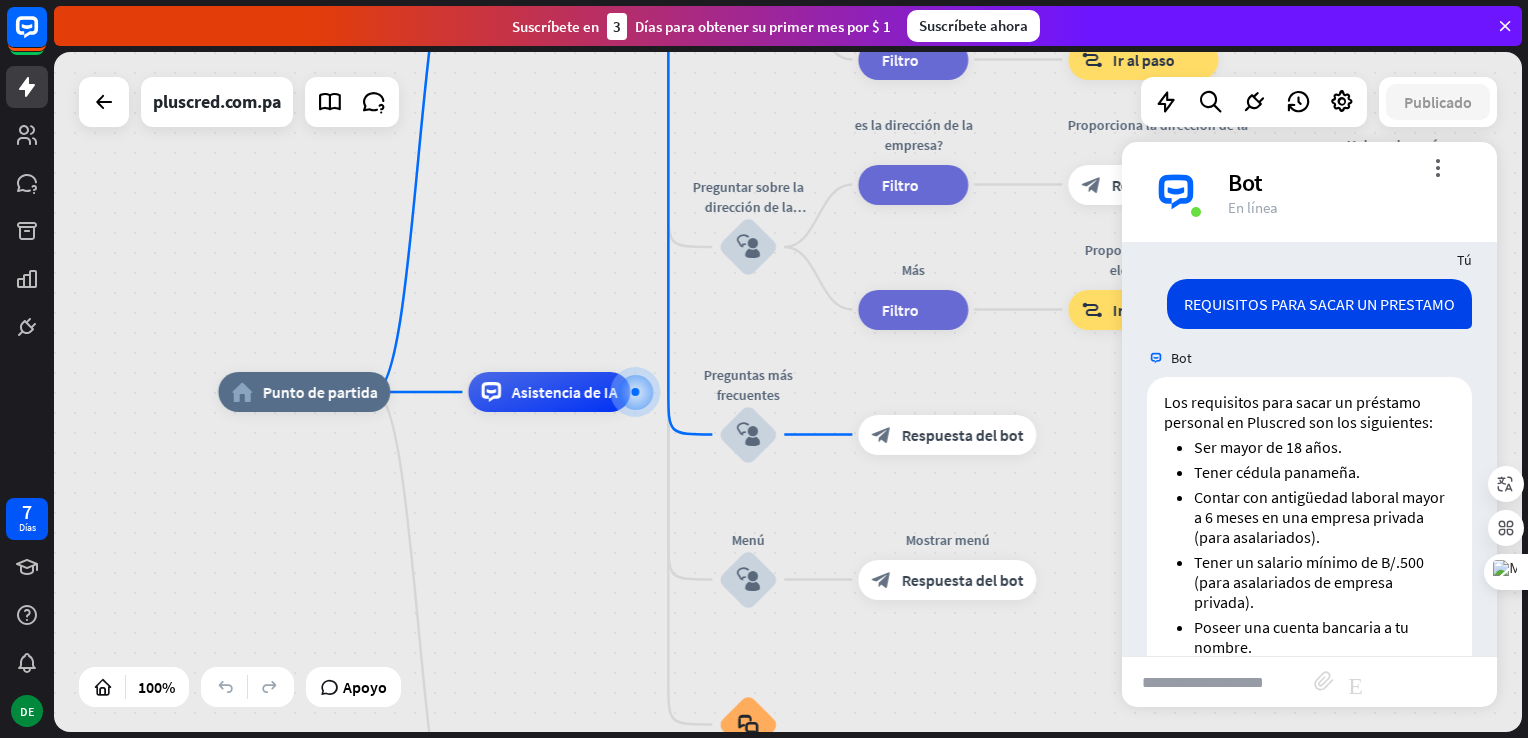click at bounding box center [1218, 682] 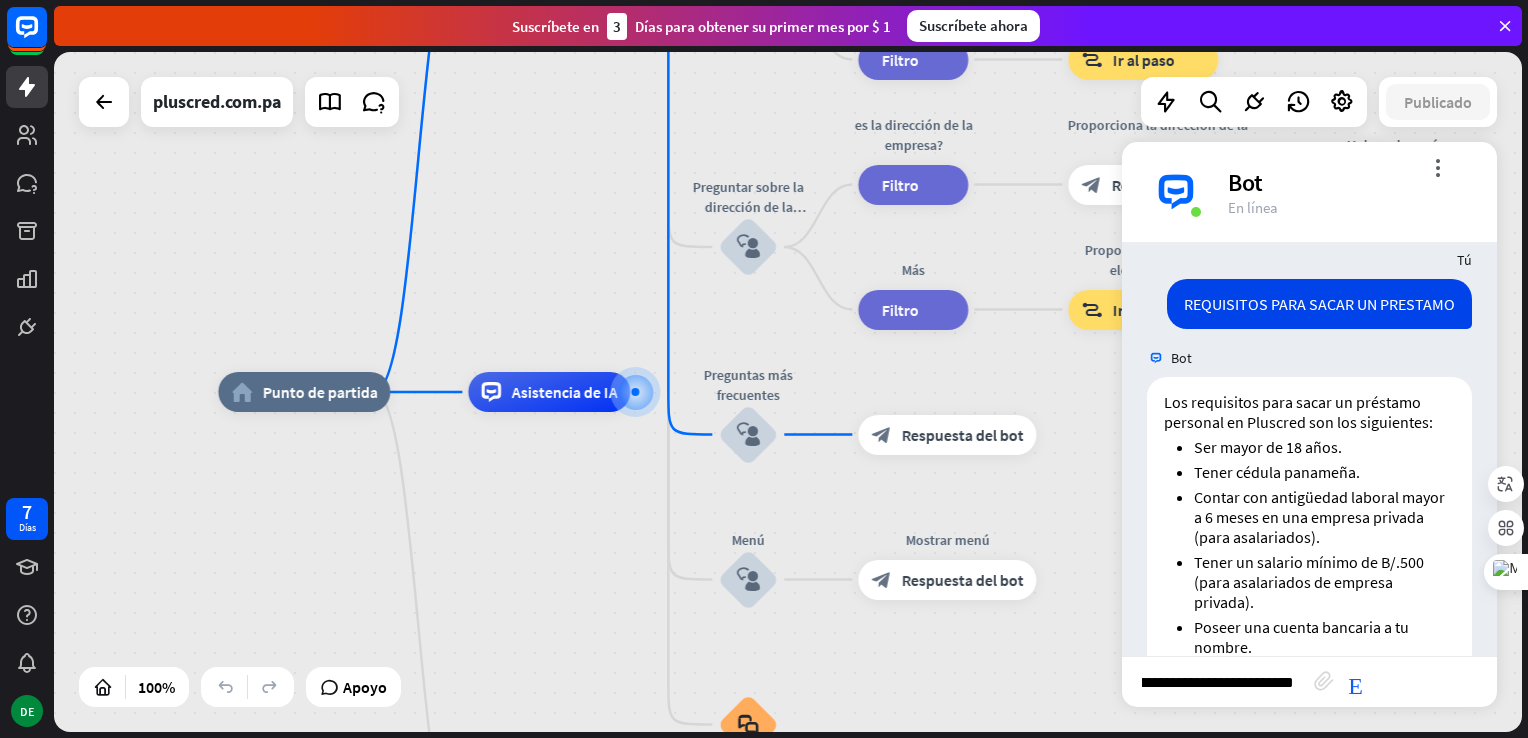 type on "**********" 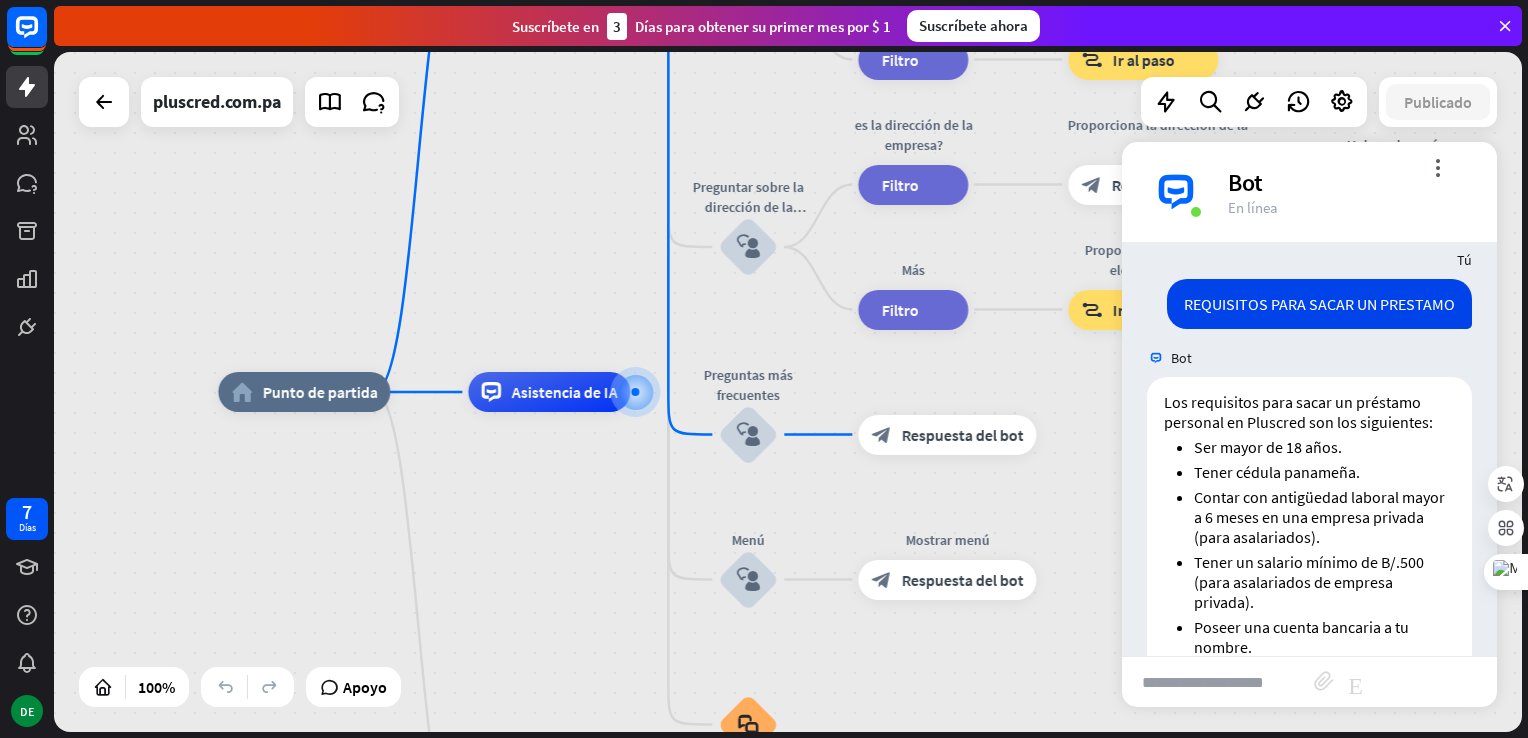 scroll, scrollTop: 0, scrollLeft: 0, axis: both 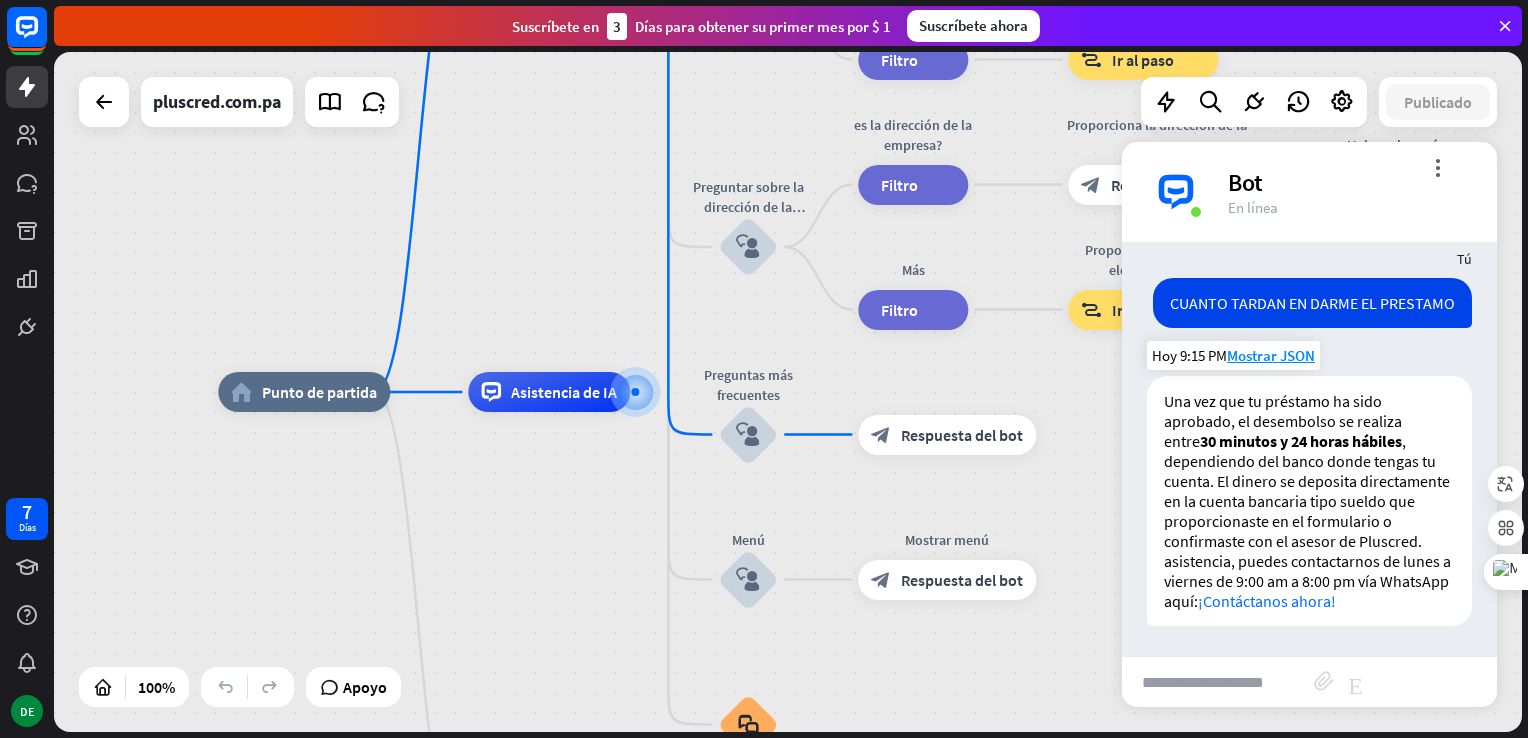 click on "¡Contáctanos ahora!" at bounding box center [1267, 601] 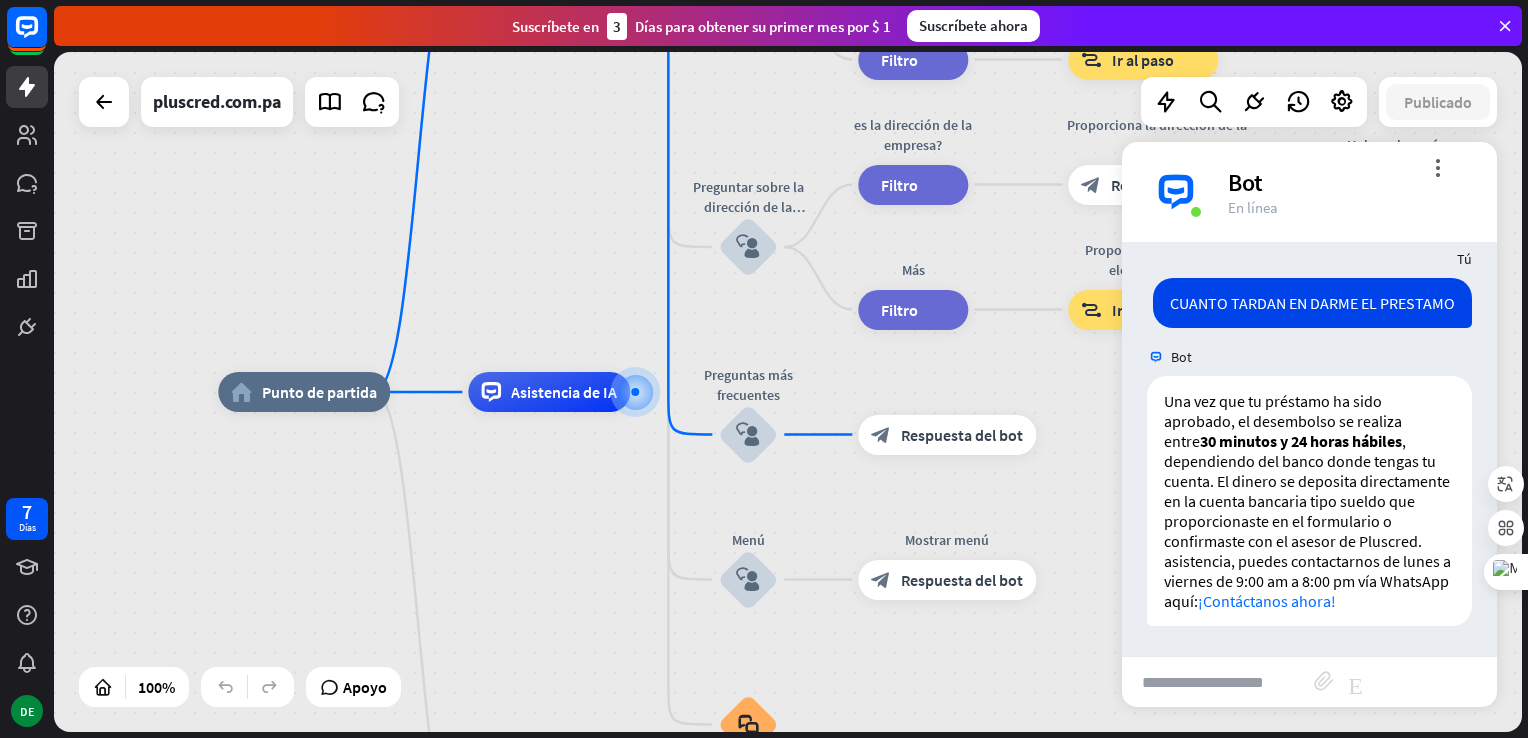 click at bounding box center [1218, 682] 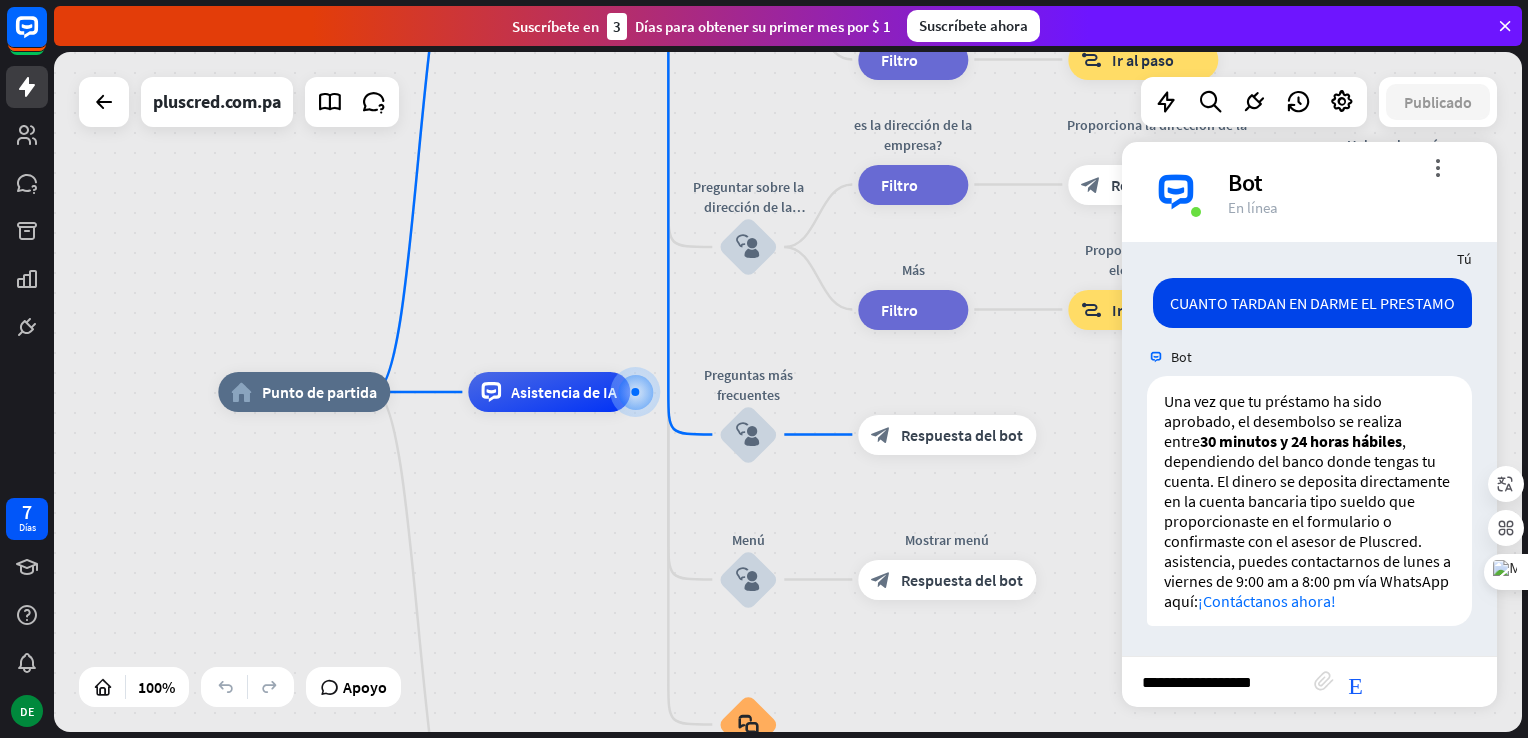 scroll, scrollTop: 0, scrollLeft: 0, axis: both 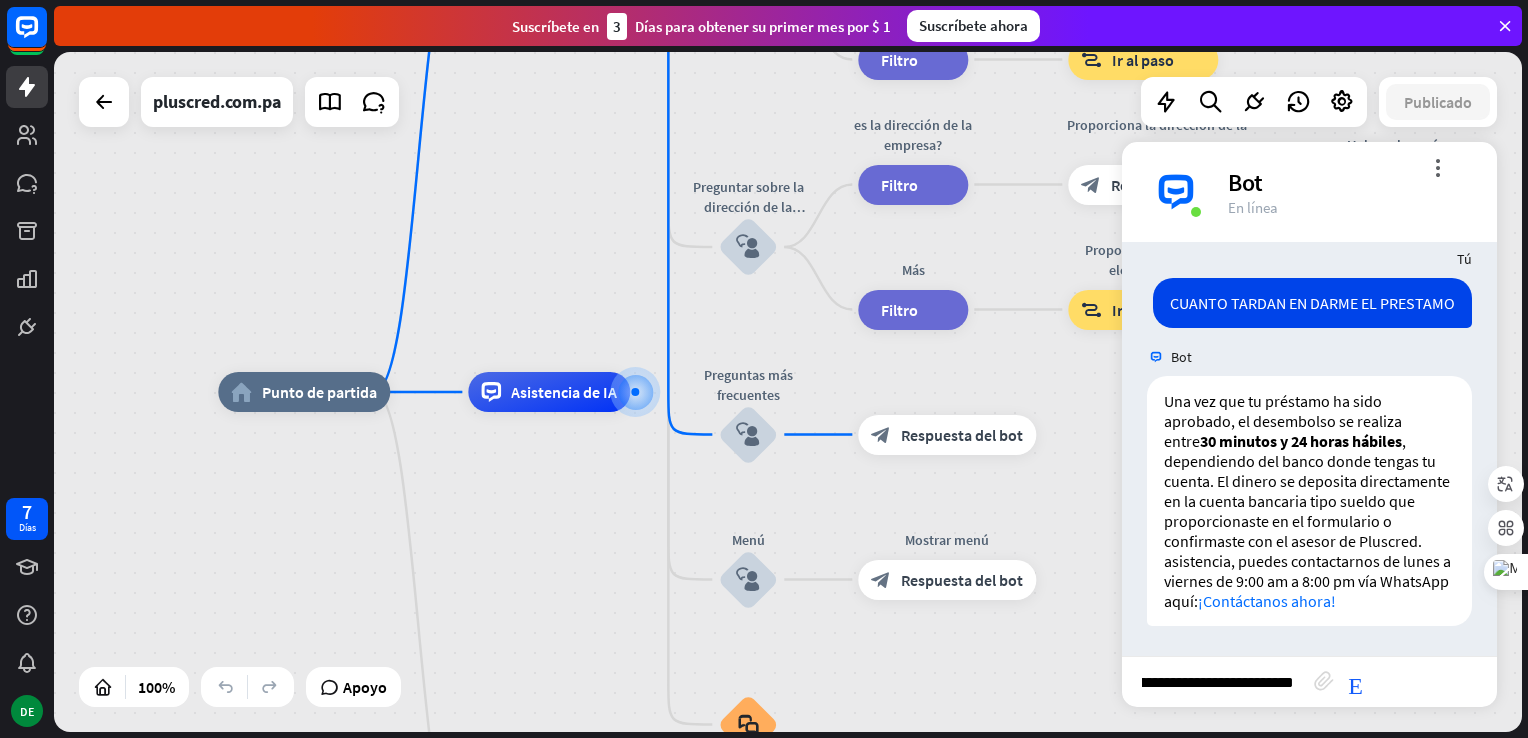type on "**********" 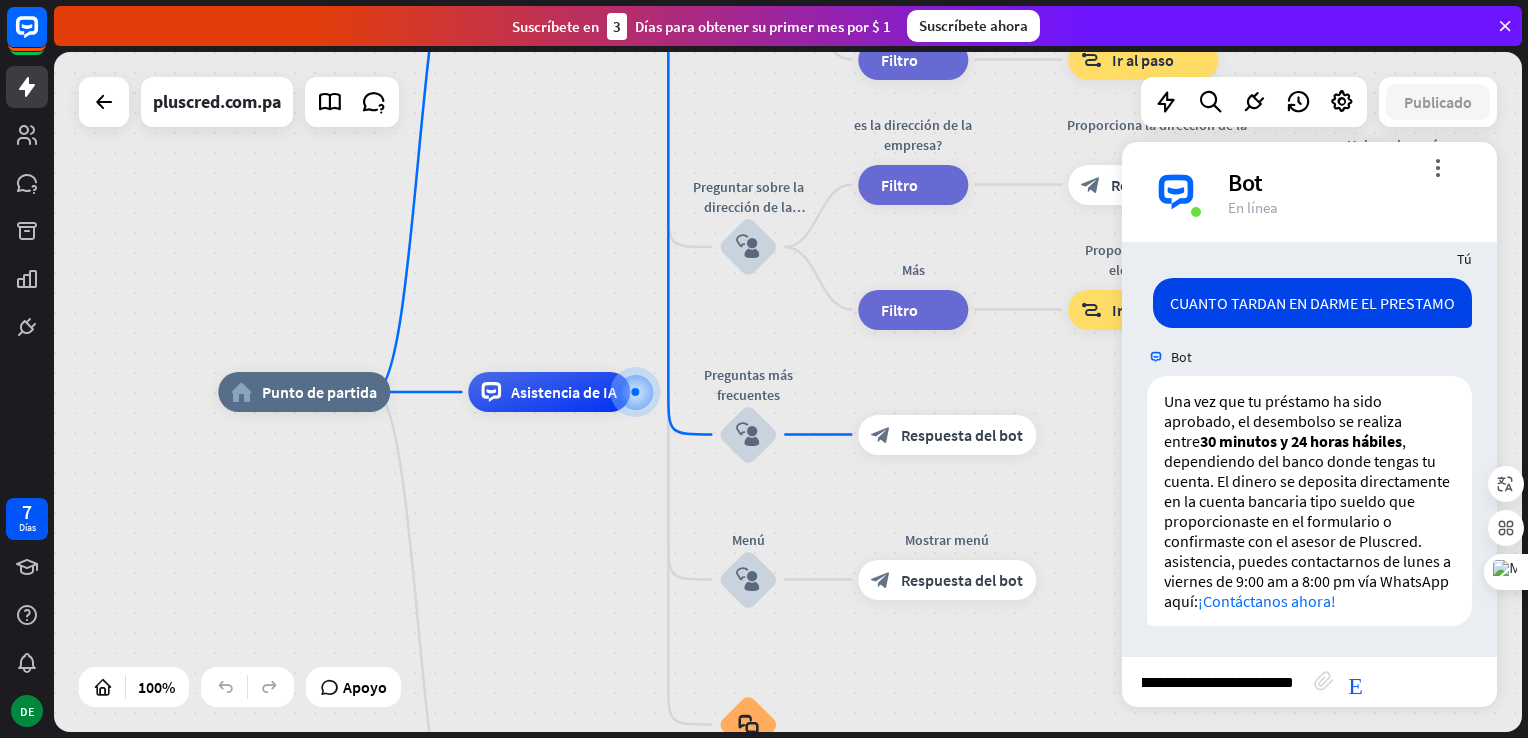 scroll, scrollTop: 0, scrollLeft: 82, axis: horizontal 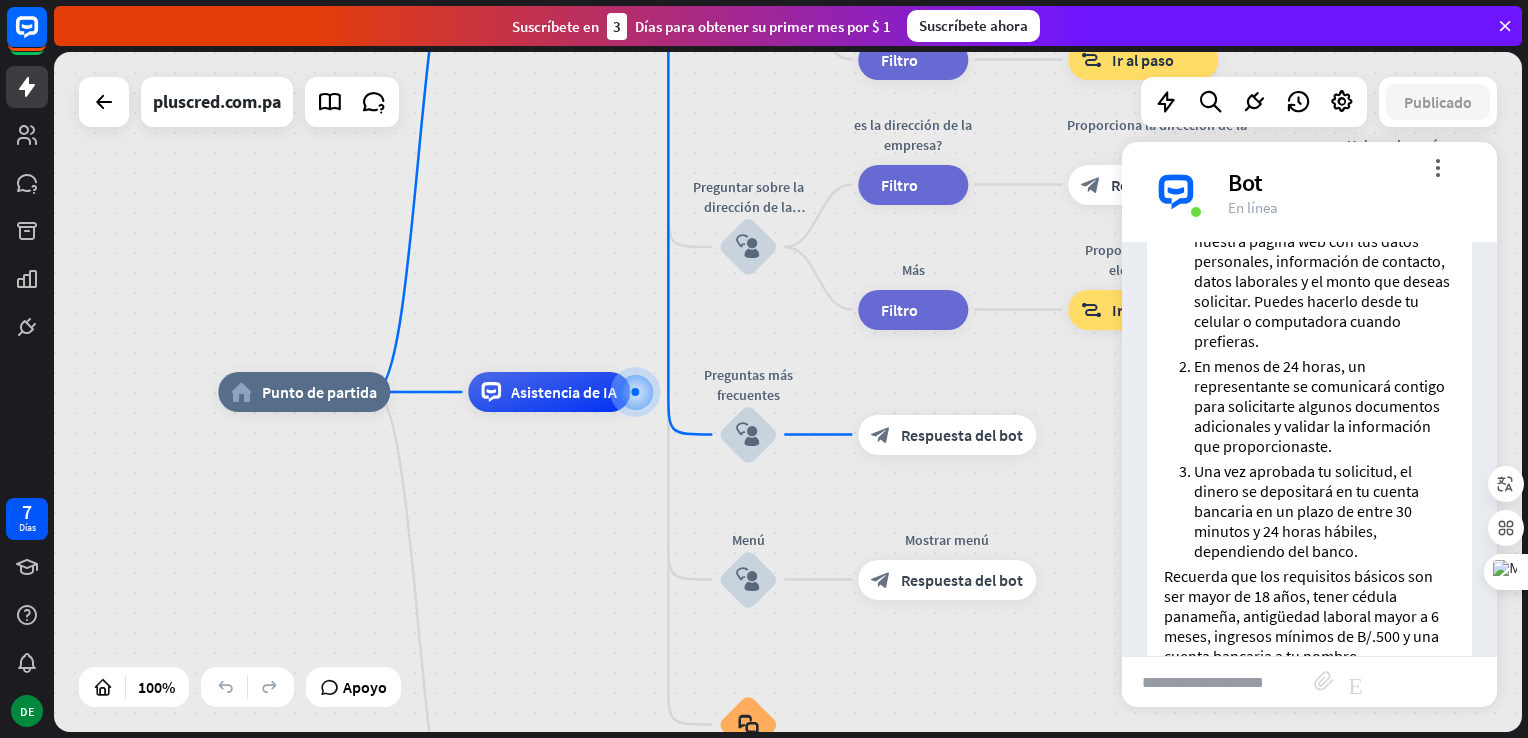 click on "Completa el formulario digital  en nuestra página web con tus datos personales, información de contacto, datos laborales y el monto que deseas solicitar. Puedes hacerlo desde tu celular o computadora cuando prefieras." at bounding box center (1324, 281) 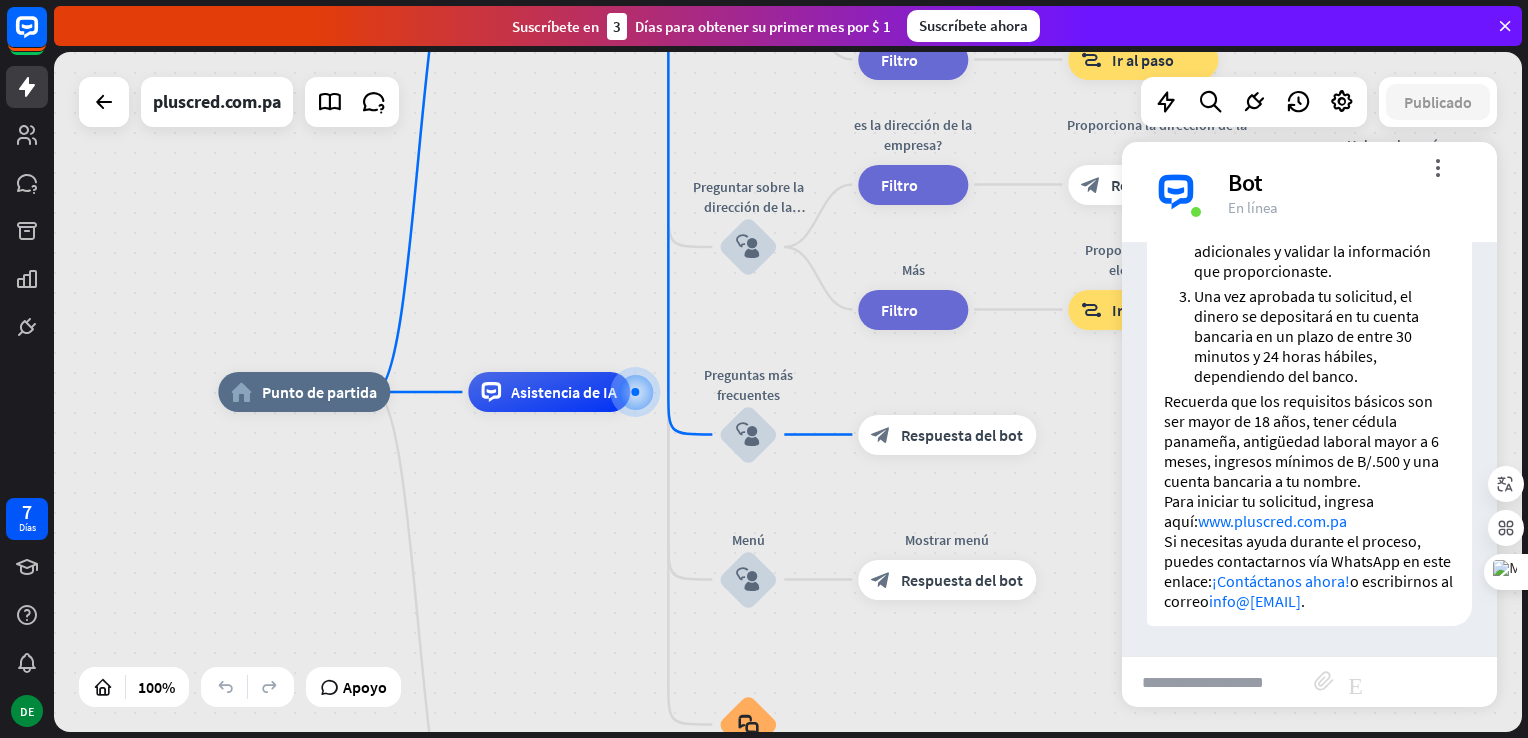scroll, scrollTop: 2823, scrollLeft: 0, axis: vertical 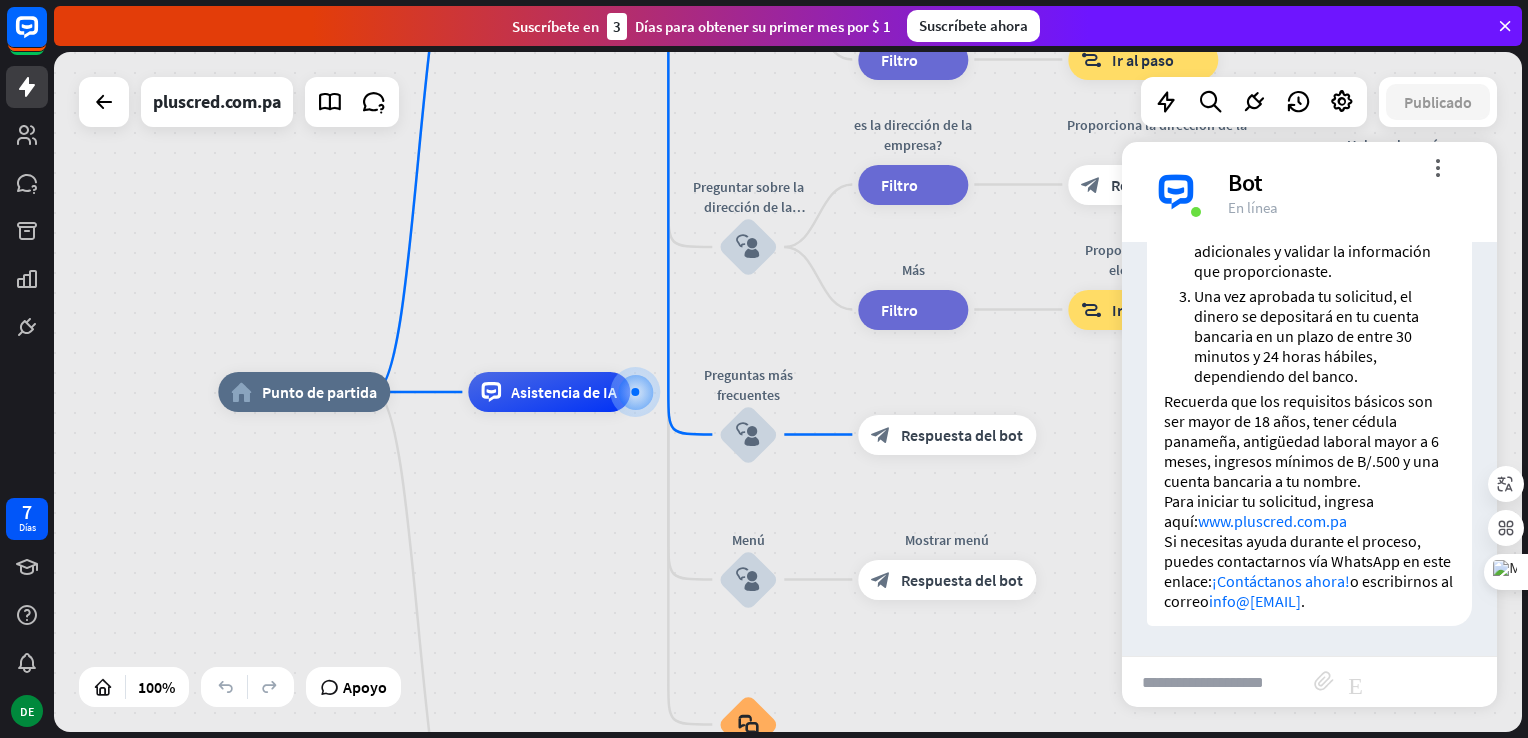 click on "home_2   Punto de partida                 Mensaje de bienvenida   block_bot_response   Respuesta del bot                 About us   block_user_input                 Provide company information   block_bot_response   Bot Response                 Back to Menu   block_user_input                 Was it helpful?   block_bot_response   Bot Response                 Yes   block_user_input                 Thank you!   block_bot_response   Bot Response                 No   block_user_input                 Back to Menu   block_goto   Go to step                 Contact us   block_user_input                 Contact flow   builder_tree   Flow                 Asking about email   block_user_input                   block_goto   Ir al paso                 Preguntar sobre el número de teléfono   block_user_input                 ¿Es el número de teléfono?   filtro   Filtro                 Proporciona un número de teléfono   block_bot_response   Respuesta del bot                 Volver al menú" at bounding box center [952, 732] 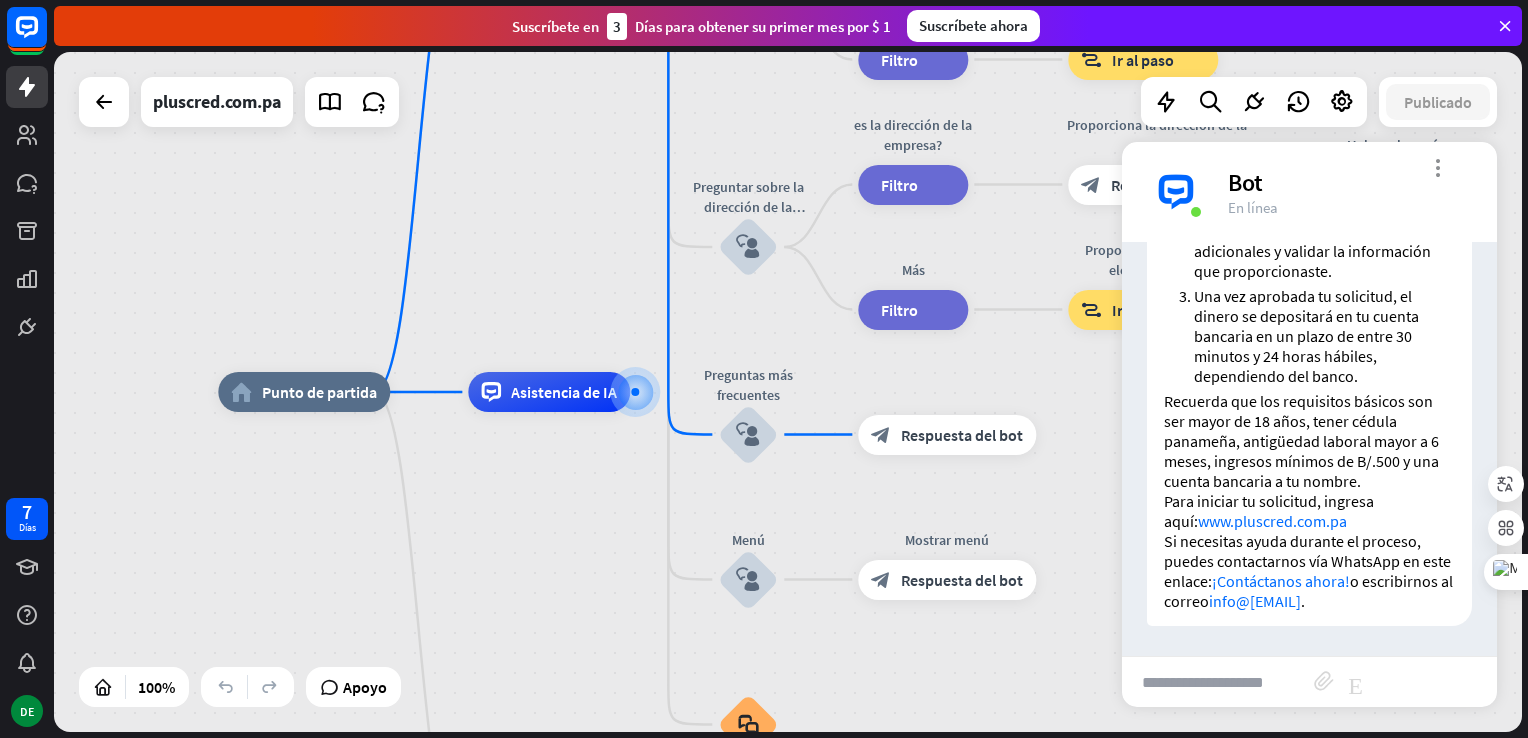 click on "more_vert" at bounding box center [1437, 167] 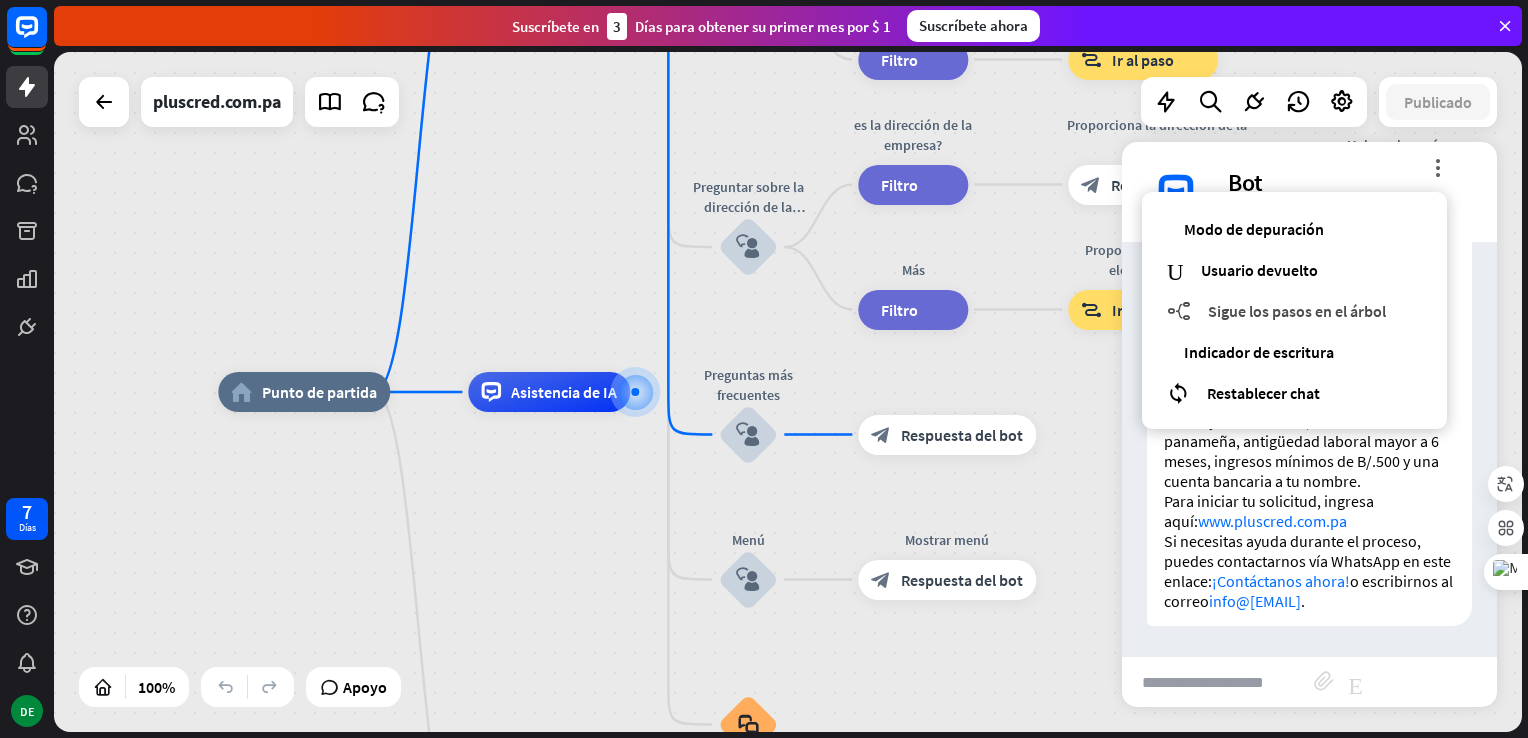 click on "Sigue los pasos en el árbol" at bounding box center [1297, 311] 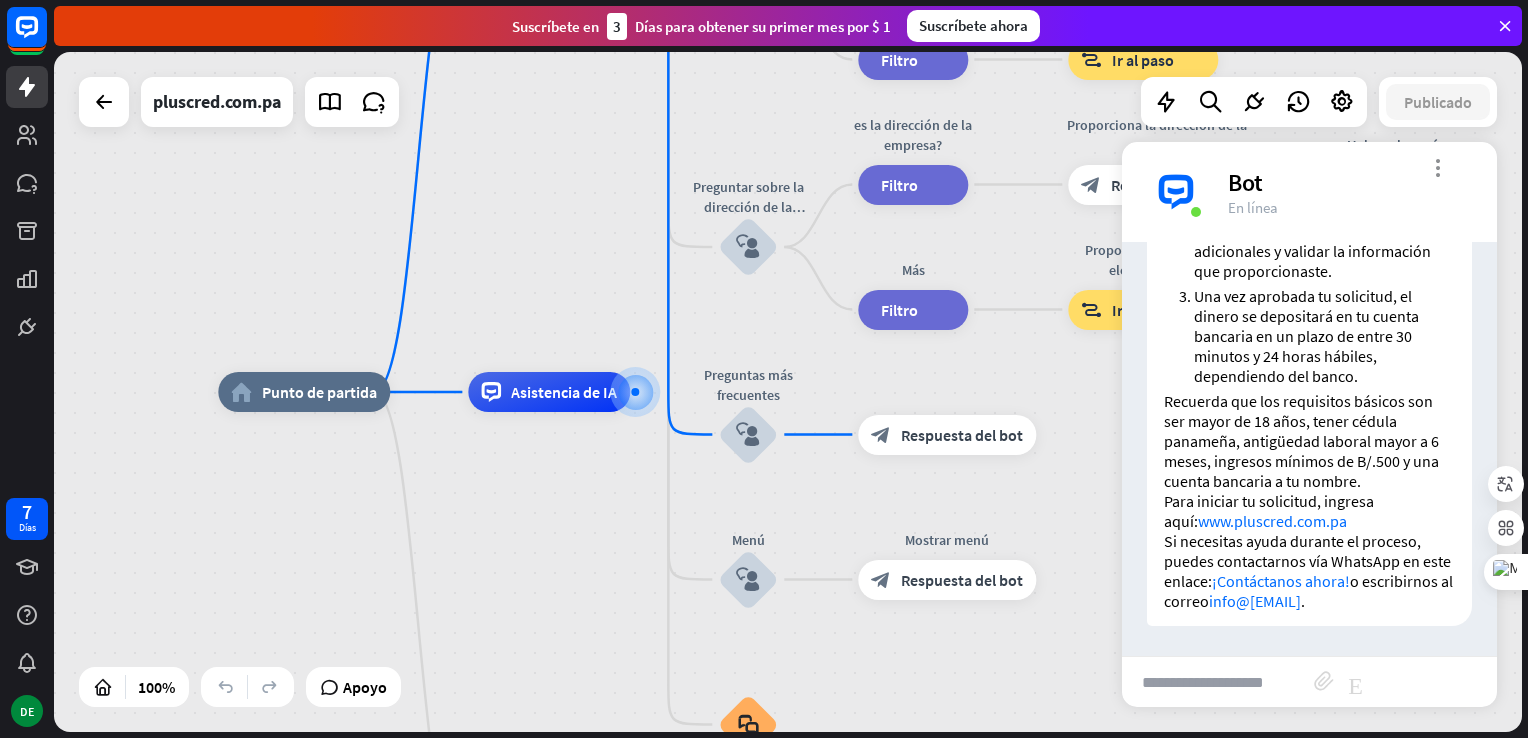 click on "more_vert" at bounding box center (1437, 167) 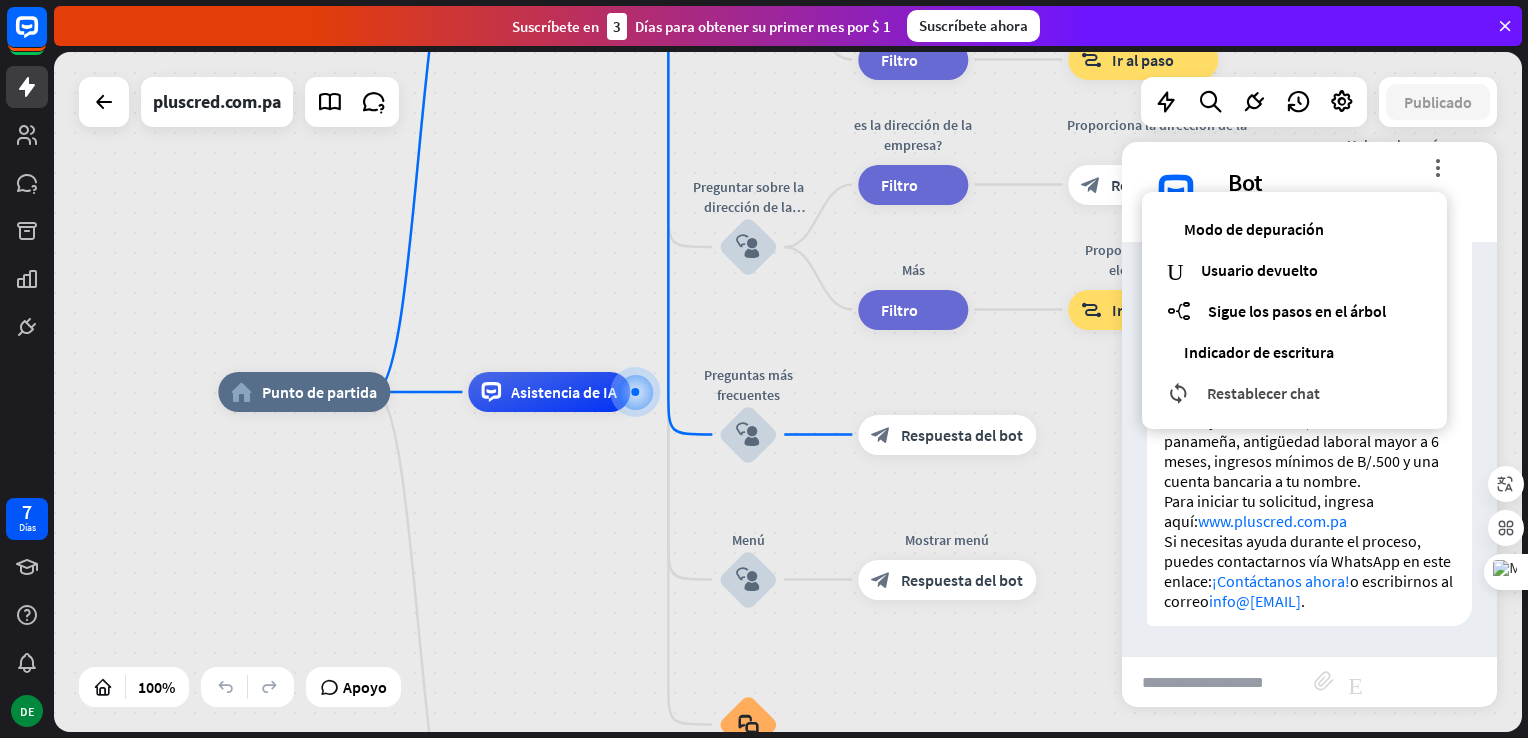 click on "Restablecer chat" at bounding box center (1263, 393) 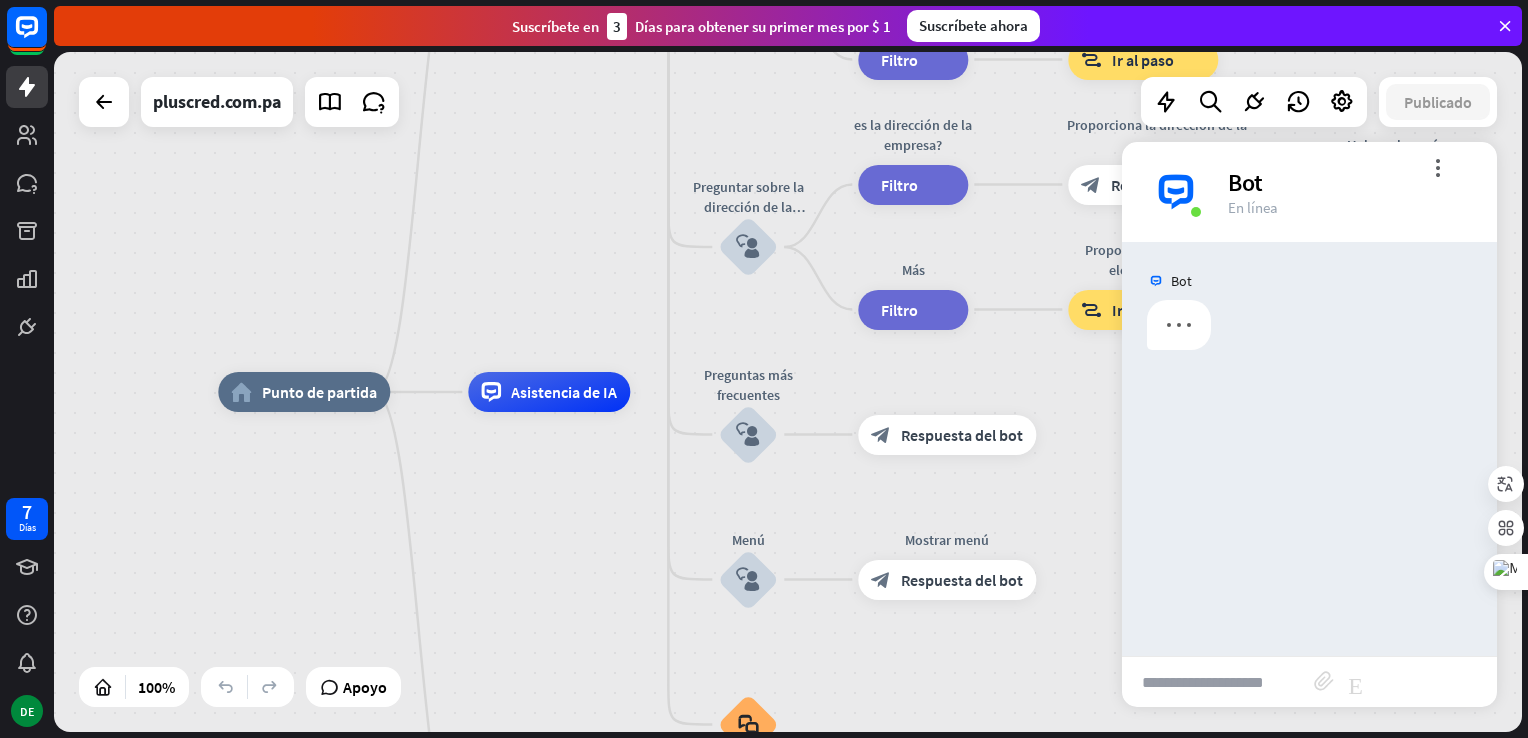 scroll, scrollTop: 0, scrollLeft: 0, axis: both 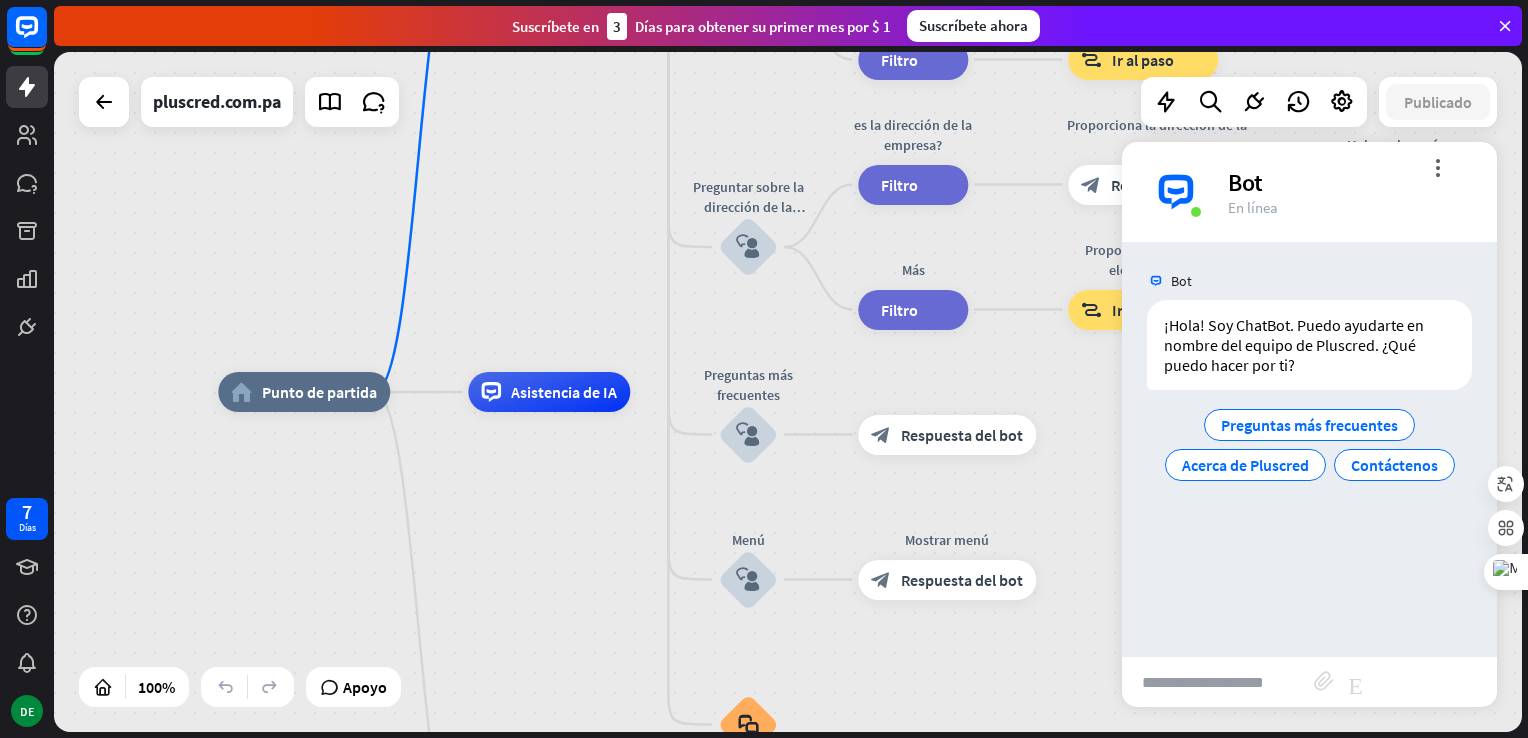 click on "home_2   Punto de partida                 Mensaje de bienvenida   block_bot_response   Respuesta del bot                     About us   block_user_input                 Provide company information   block_bot_response   Bot Response                 Back to Menu   block_user_input                 Was it helpful?   block_bot_response   Bot Response                 Yes   block_user_input                 Thank you!   block_bot_response   Bot Response                 No   block_user_input                 Back to Menu   block_goto   Go to step                 Contact us   block_user_input                 Contact flow   builder_tree   Flow                 Asking about email   block_user_input                   block_goto   Ir al paso                 Preguntar sobre el número de teléfono   block_user_input                 ¿Es el número de teléfono?   filtro   Filtro                 Proporciona un número de teléfono   block_bot_response   Respuesta del bot                 Volver al menú" at bounding box center [952, 732] 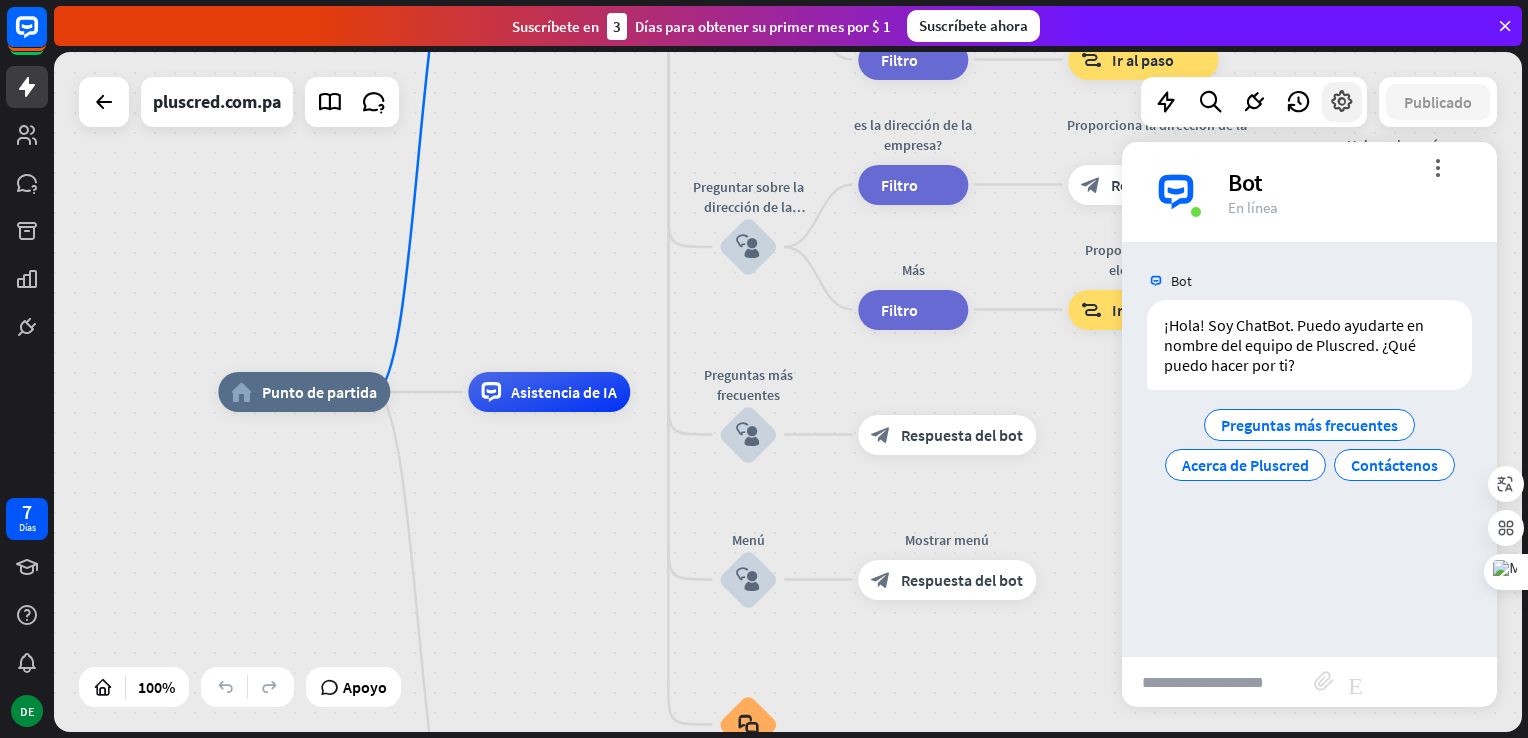 click at bounding box center [1342, 102] 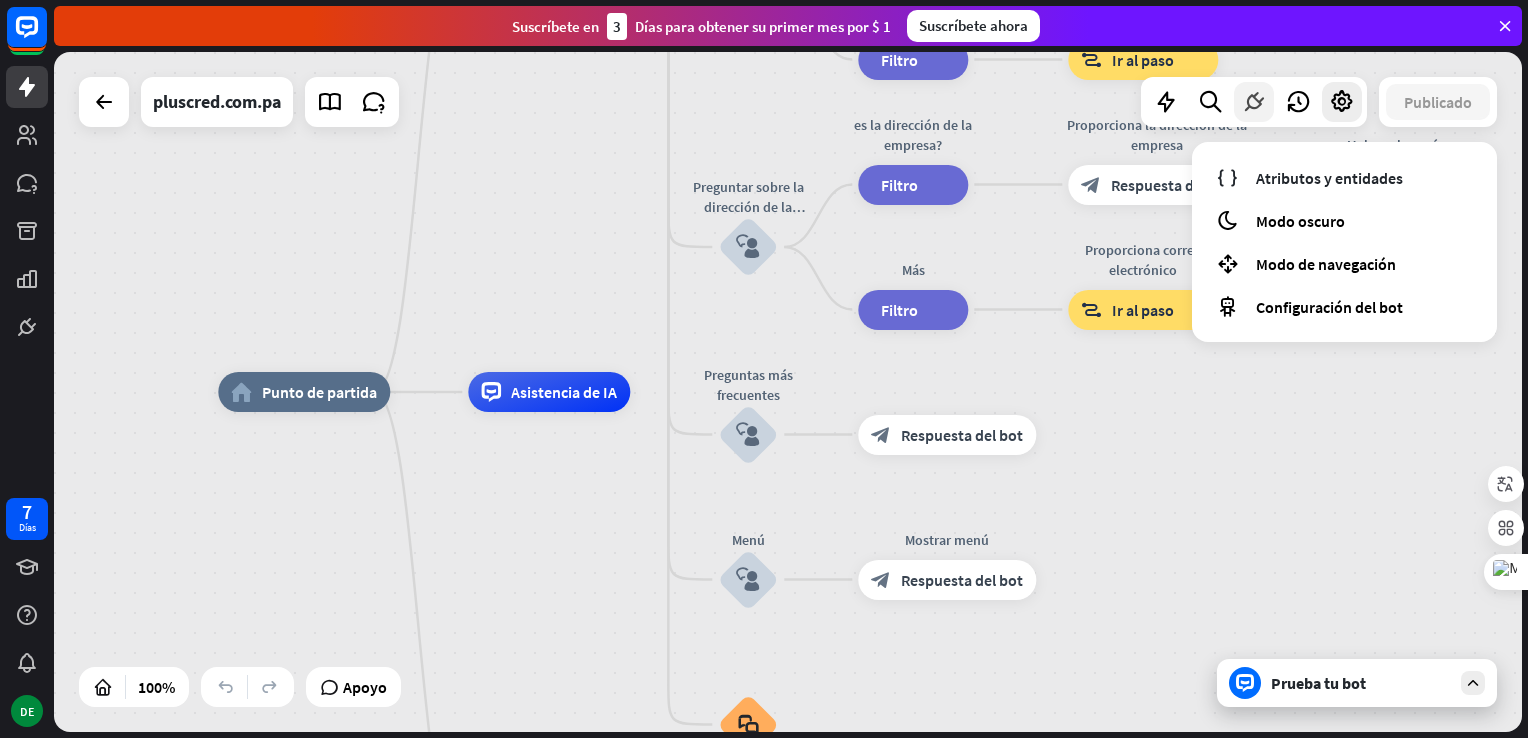 click at bounding box center (1254, 102) 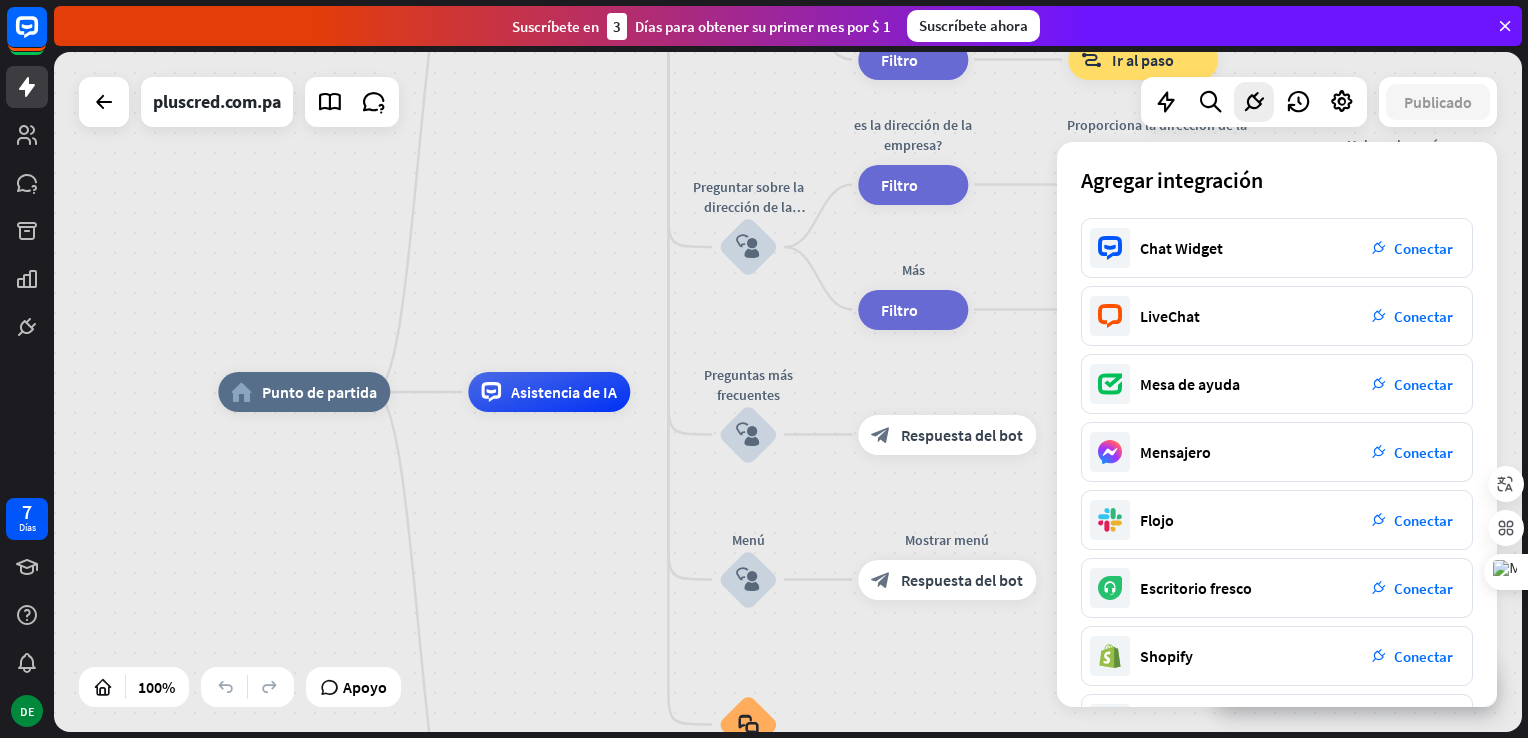 click on "home_2   Punto de partida                 Mensaje de bienvenida   block_bot_response   Respuesta del bot                 About us   block_user_input                 Provide company information   block_bot_response   Bot Response                 Back to Menu   block_user_input                 Was it helpful?   block_bot_response   Bot Response                 Yes   block_user_input                 Thank you!   block_bot_response   Bot Response                 No   block_user_input                 Back to Menu   block_goto   Go to step                 Contact us   block_user_input                 Contact flow   builder_tree   Flow                 Asking about email   block_user_input                   block_goto   Ir al paso                 Preguntar sobre el número de teléfono   block_user_input                 ¿Es el número de teléfono?   filtro   Filtro                 Proporciona un número de teléfono   block_bot_response   Respuesta del bot                 Volver al menú" at bounding box center (788, 392) 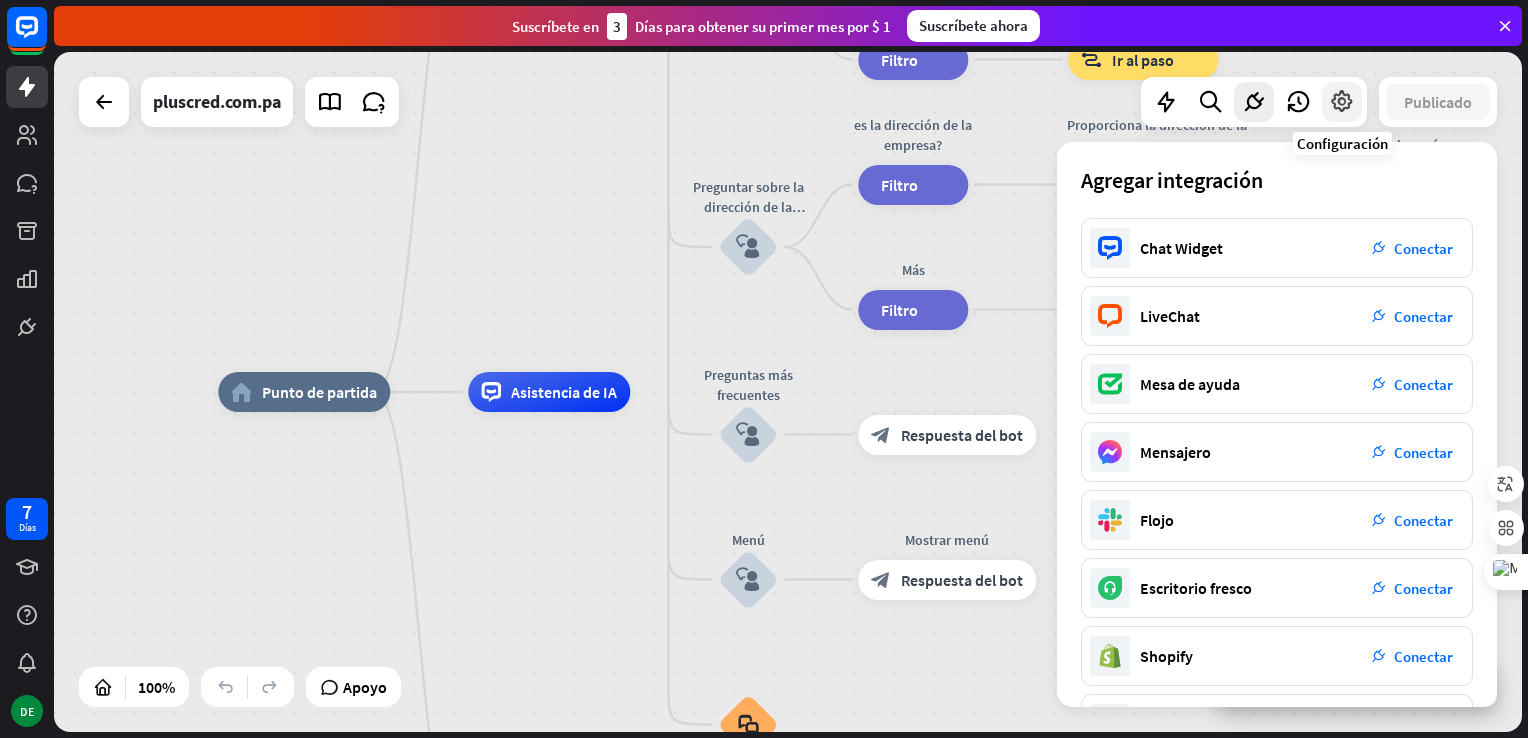 click at bounding box center [1342, 102] 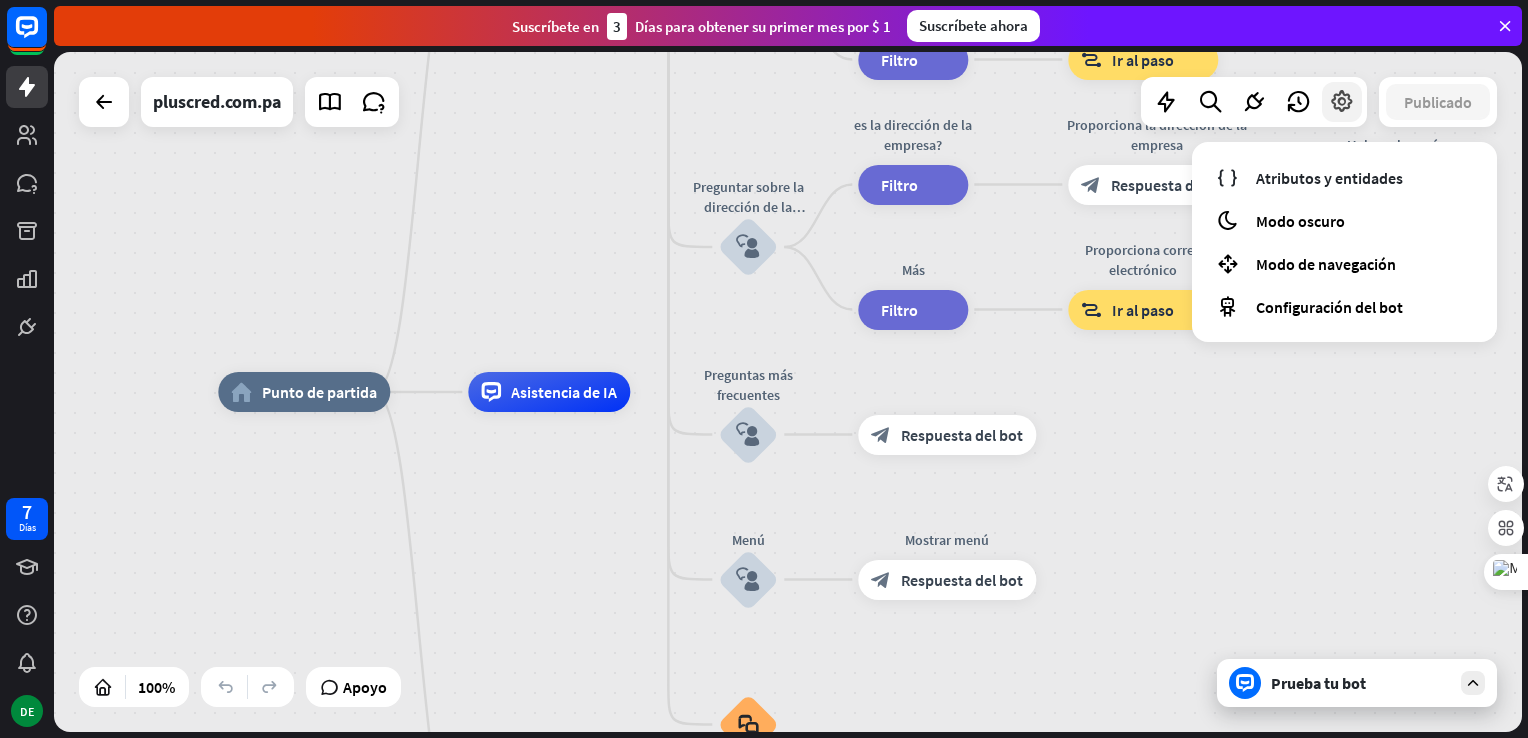 click at bounding box center (1342, 102) 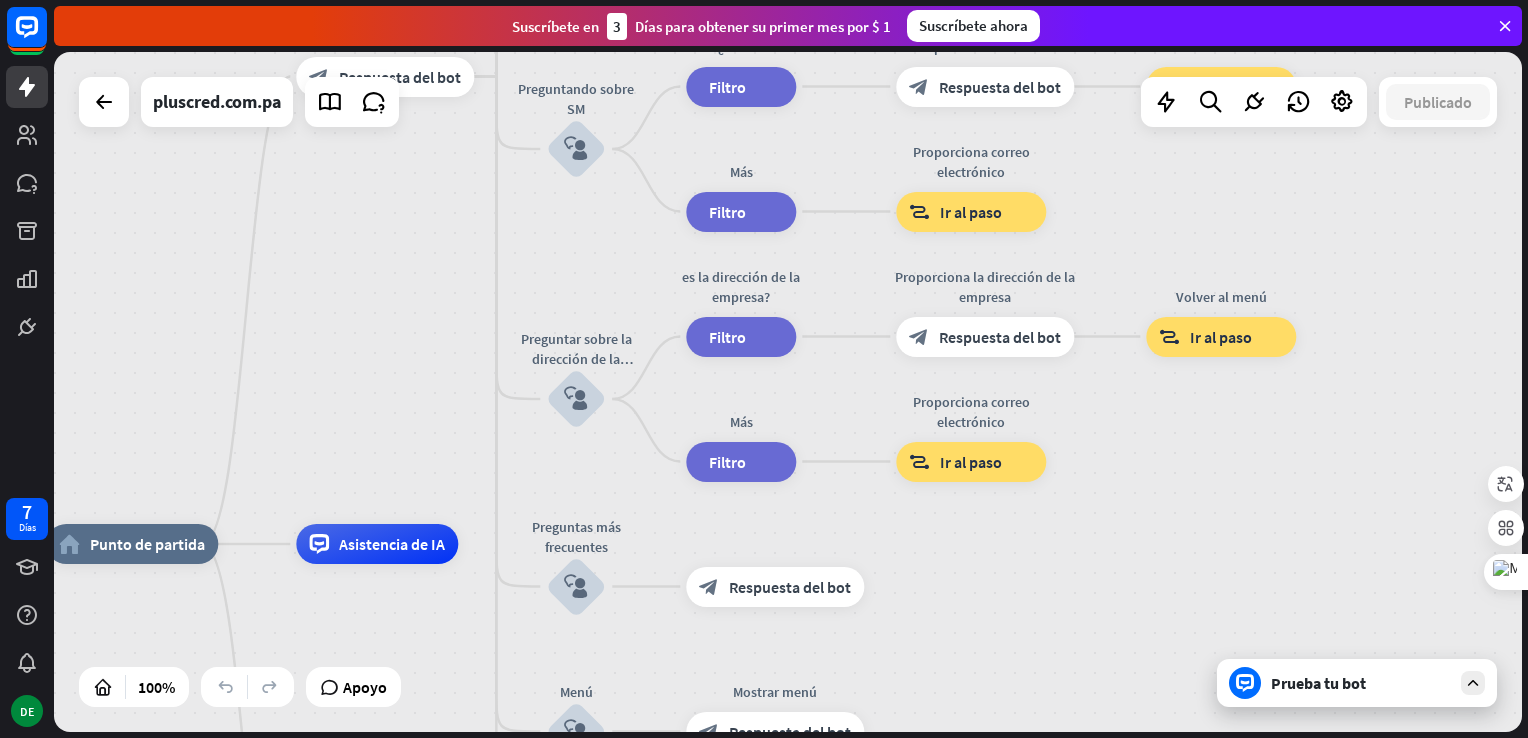 drag, startPoint x: 1212, startPoint y: 422, endPoint x: 1040, endPoint y: 574, distance: 229.53867 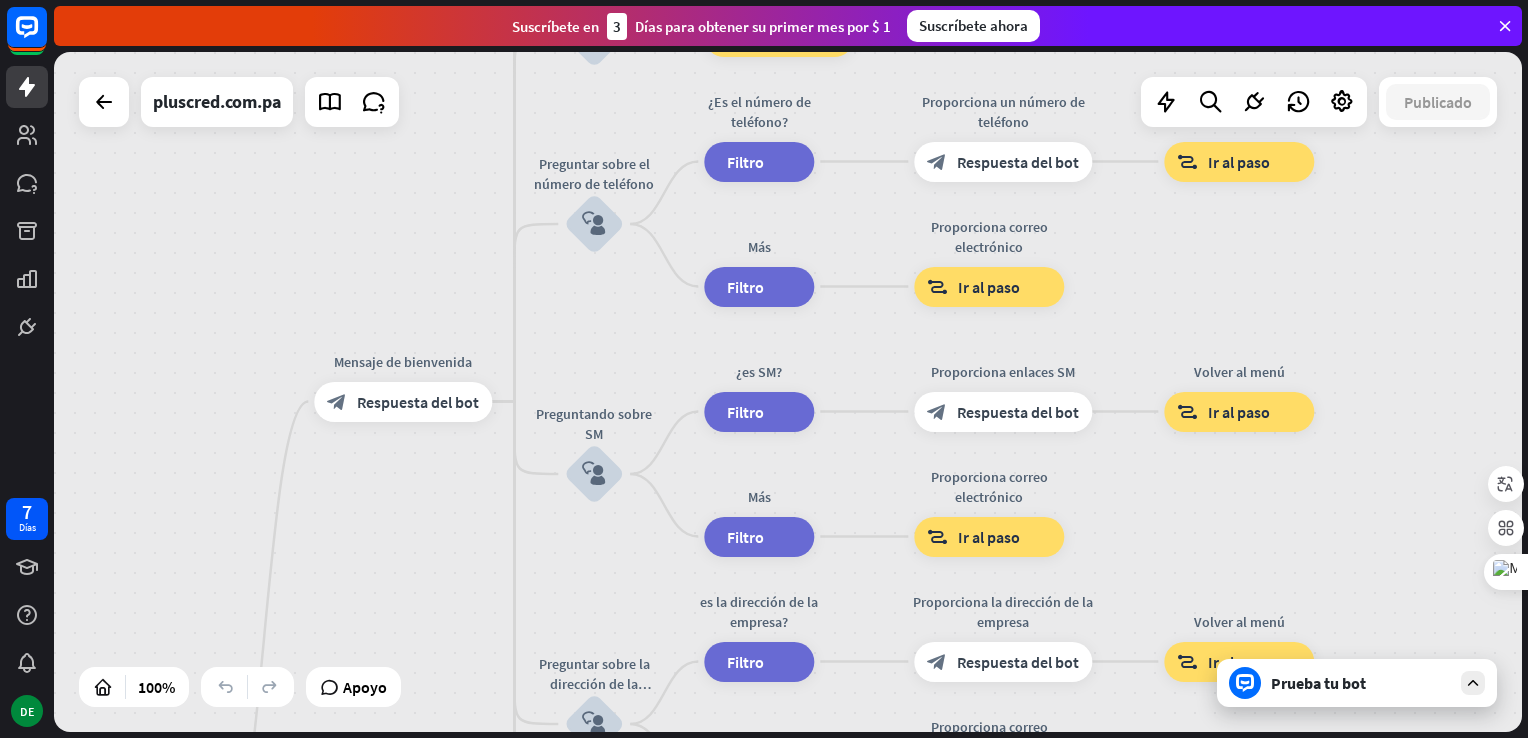 drag, startPoint x: 1162, startPoint y: 183, endPoint x: 1180, endPoint y: 508, distance: 325.49808 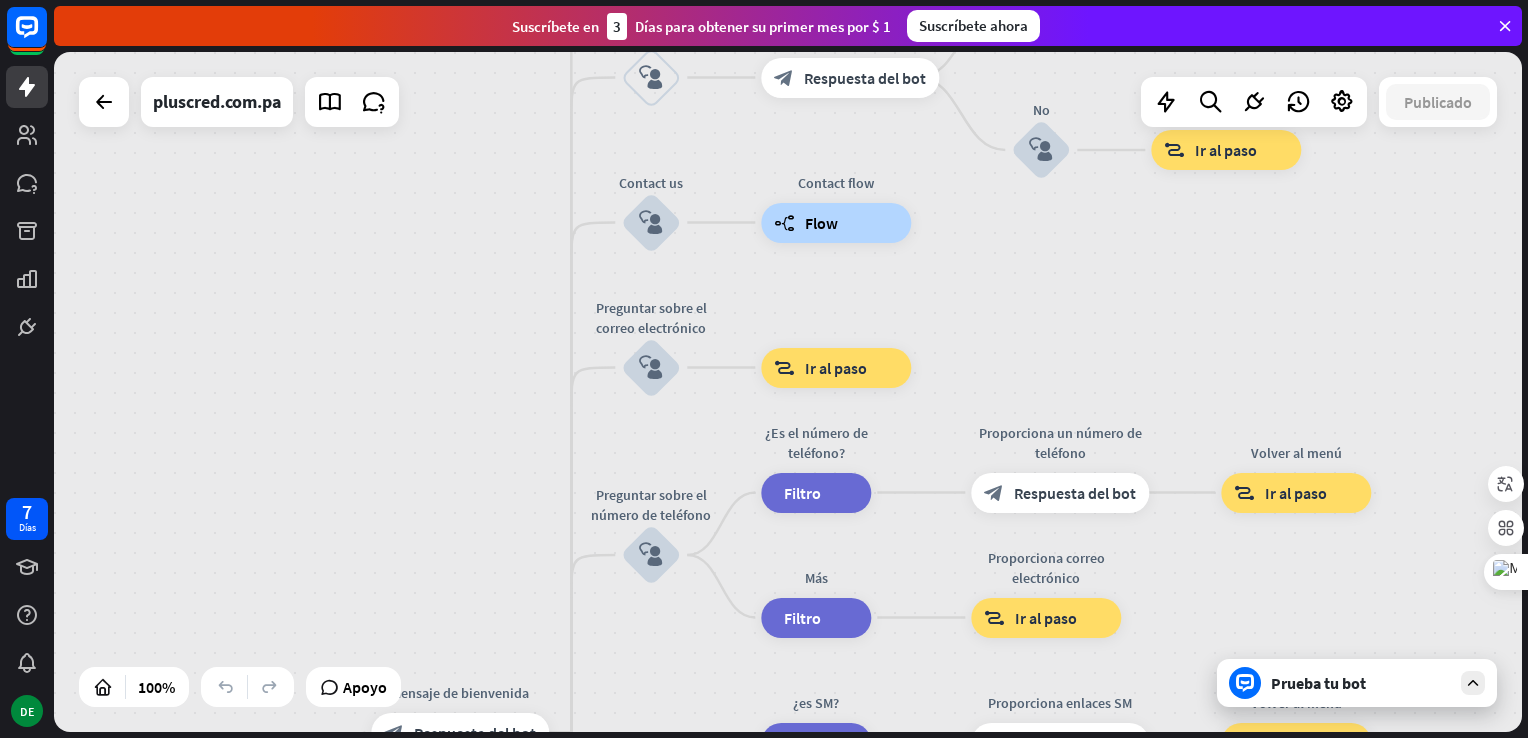 drag, startPoint x: 1271, startPoint y: 238, endPoint x: 1326, endPoint y: 573, distance: 339.4849 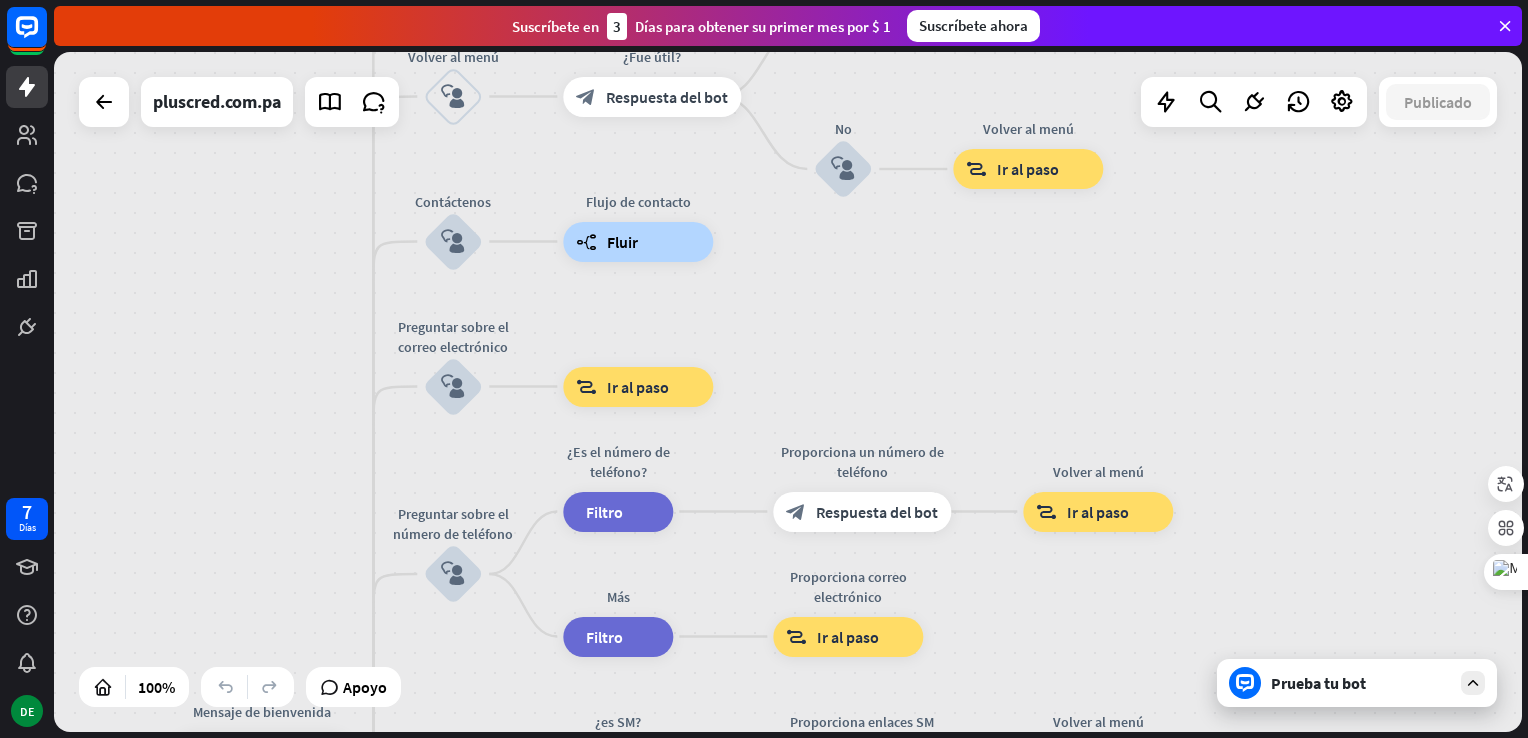 drag, startPoint x: 1092, startPoint y: 302, endPoint x: 907, endPoint y: 308, distance: 185.09727 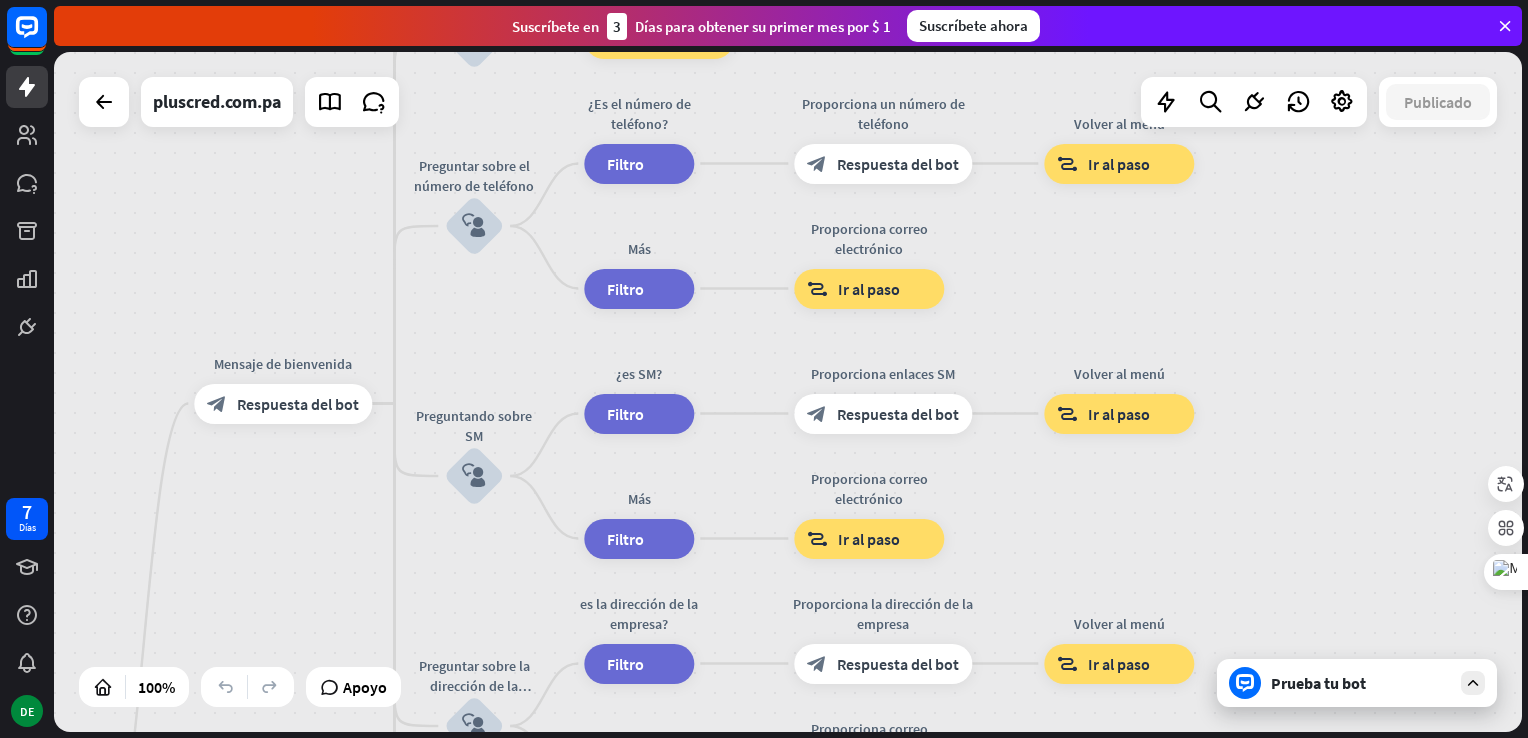 drag, startPoint x: 1052, startPoint y: 626, endPoint x: 1062, endPoint y: 287, distance: 339.14746 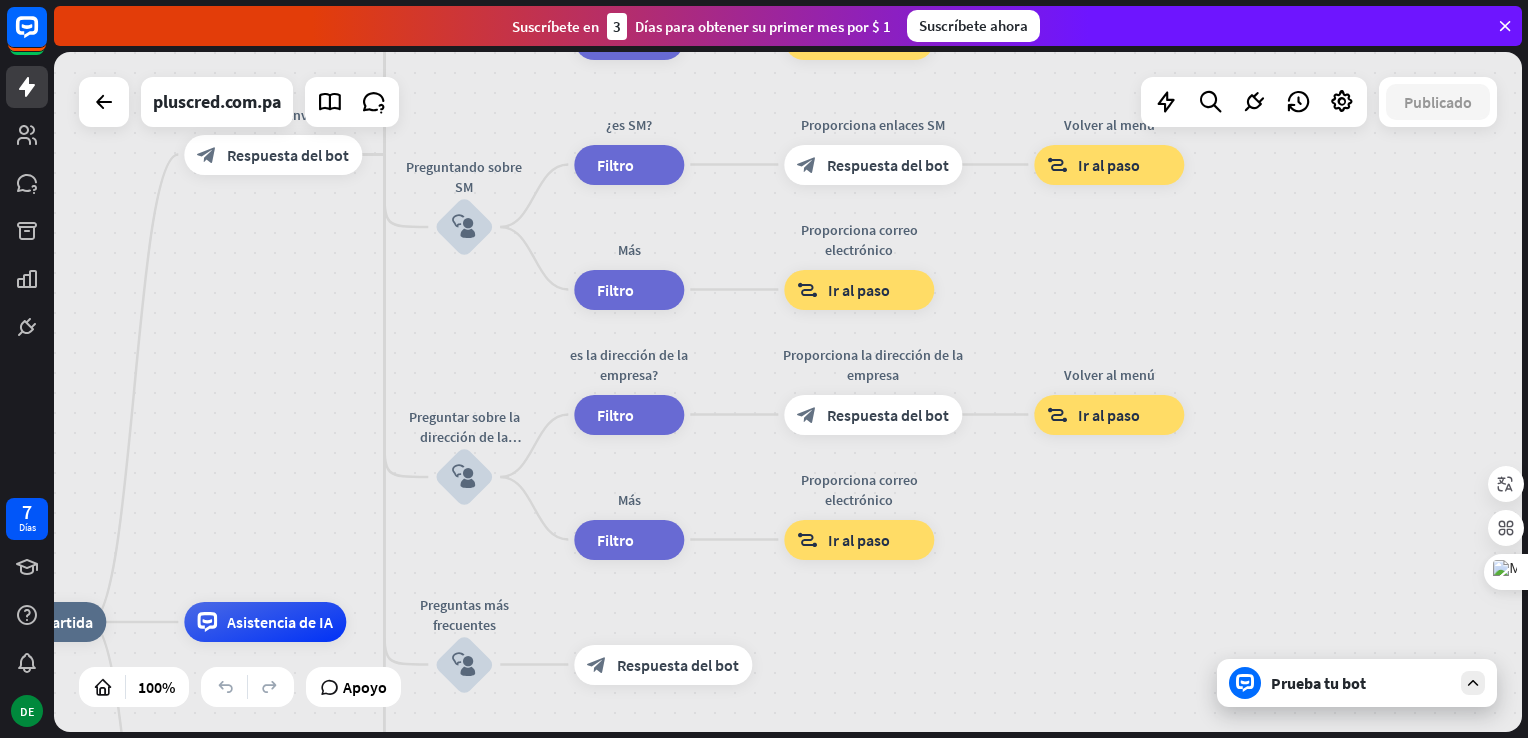 drag, startPoint x: 1040, startPoint y: 516, endPoint x: 1030, endPoint y: 267, distance: 249.20073 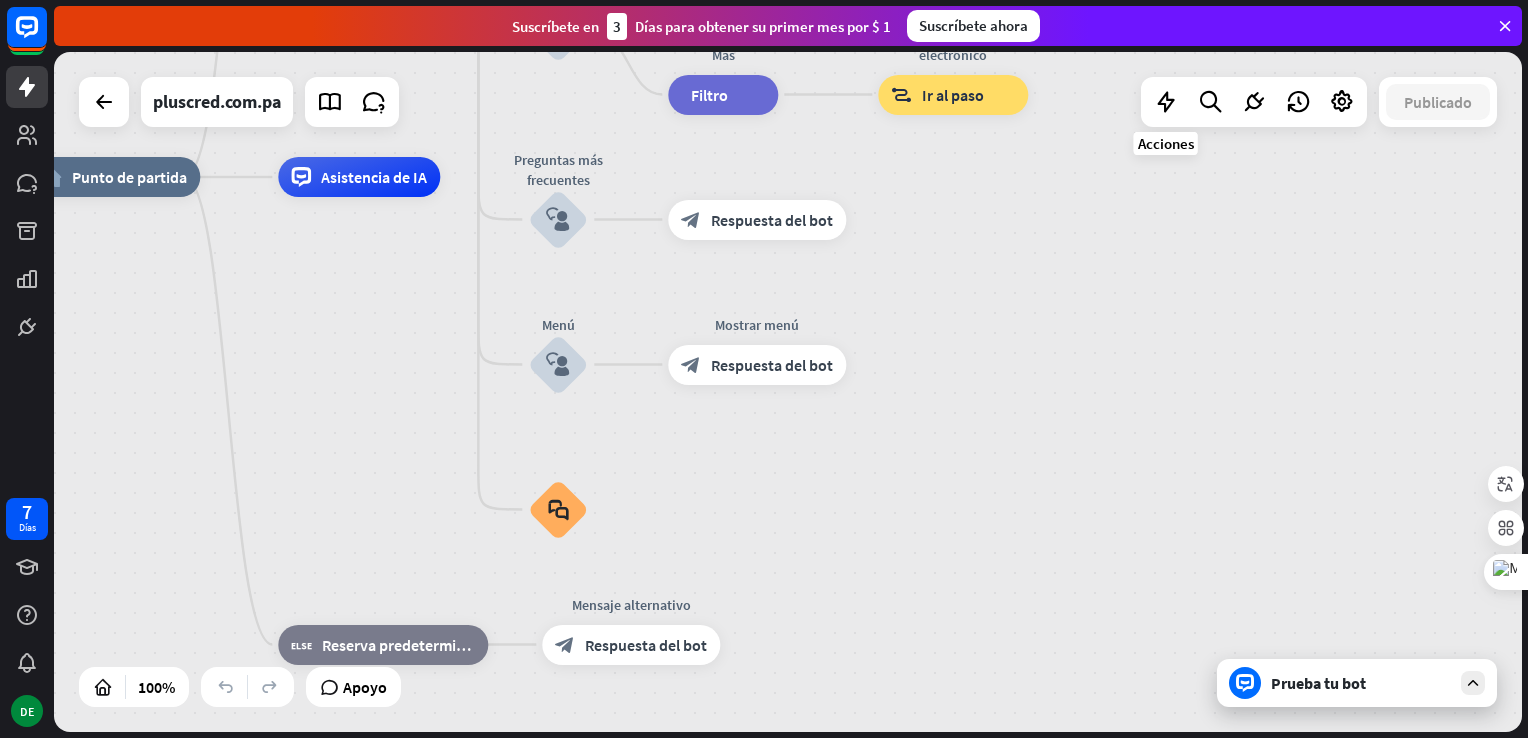 drag, startPoint x: 1082, startPoint y: 530, endPoint x: 1176, endPoint y: 79, distance: 460.69186 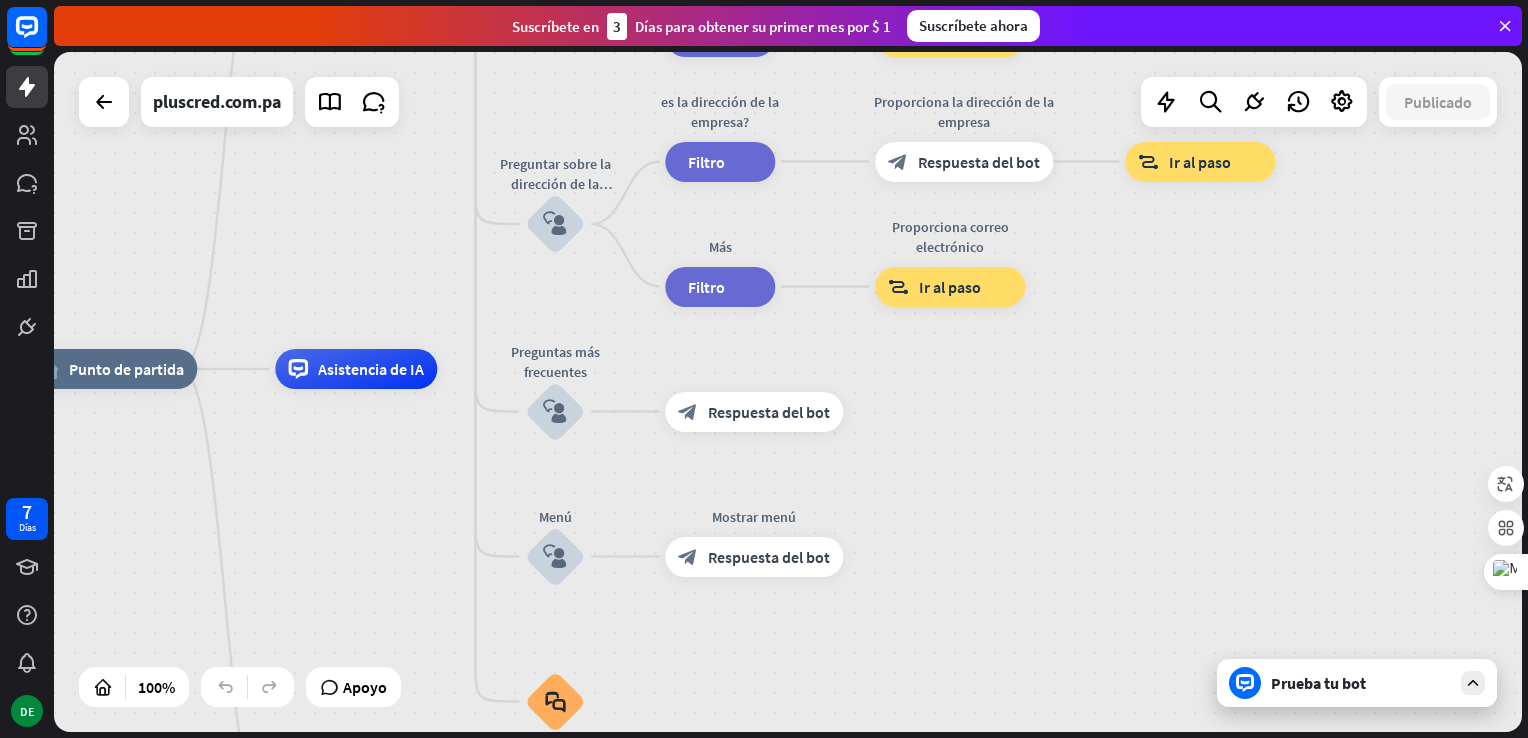 drag, startPoint x: 896, startPoint y: 454, endPoint x: 908, endPoint y: 675, distance: 221.32555 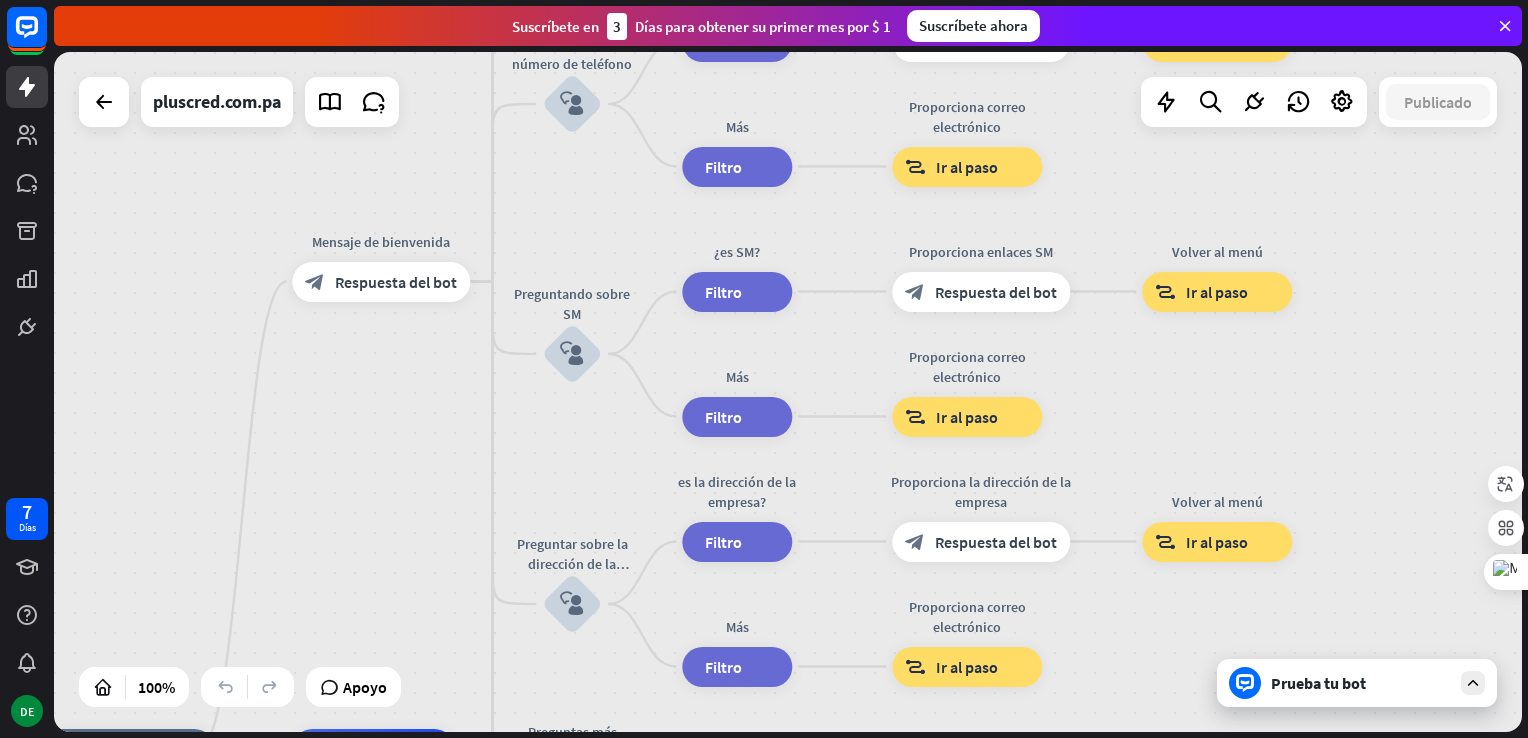 drag, startPoint x: 1212, startPoint y: 328, endPoint x: 1212, endPoint y: 698, distance: 370 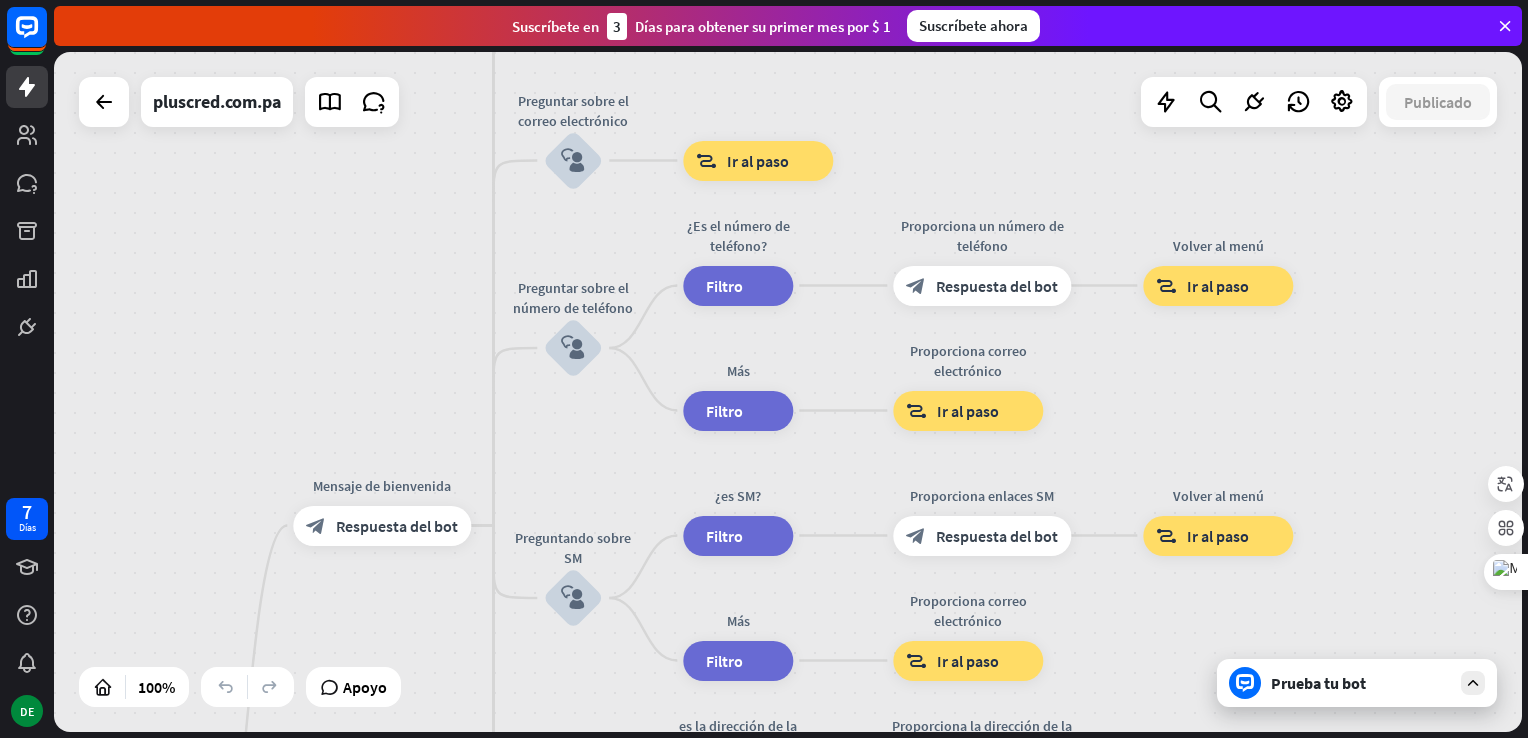 drag, startPoint x: 1108, startPoint y: 180, endPoint x: 1115, endPoint y: 438, distance: 258.09494 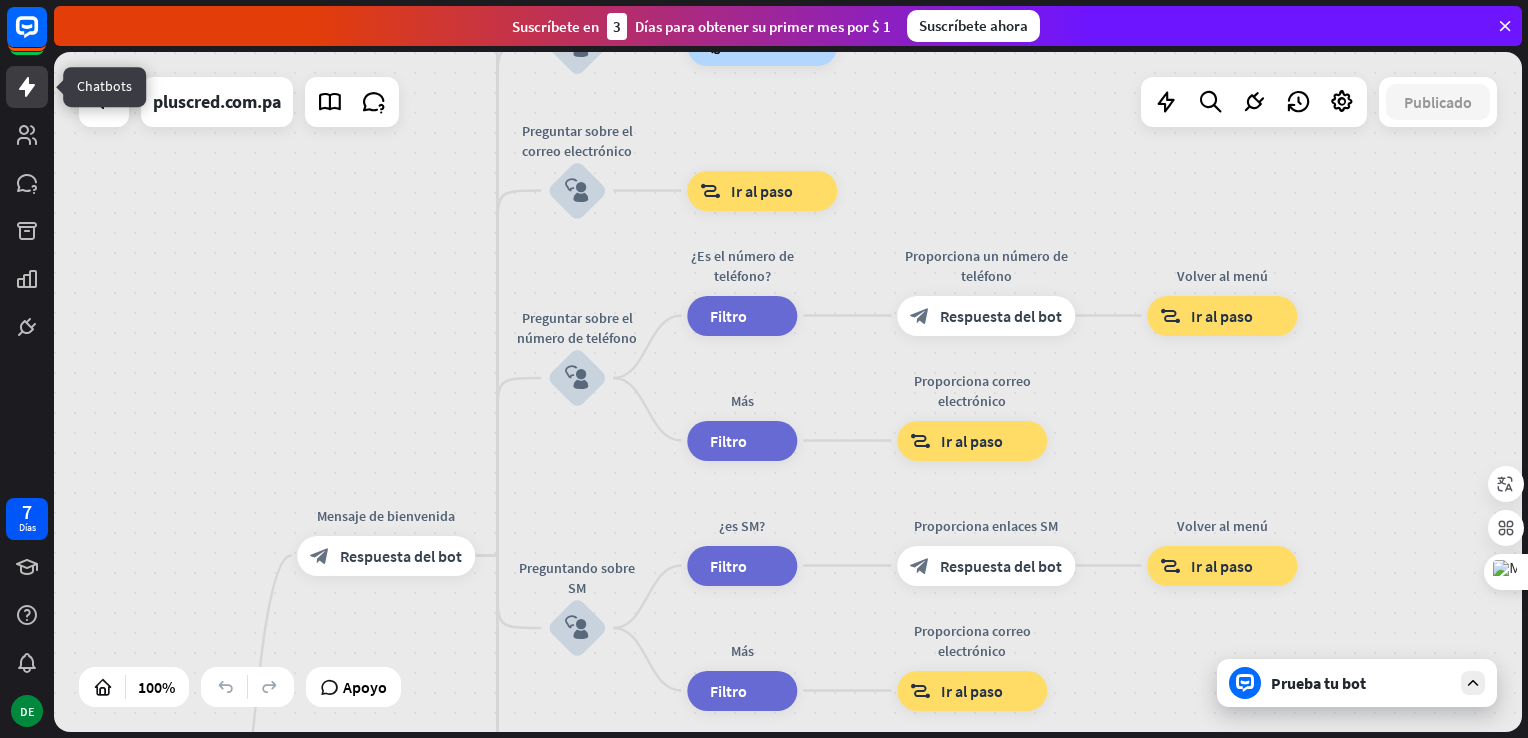 click 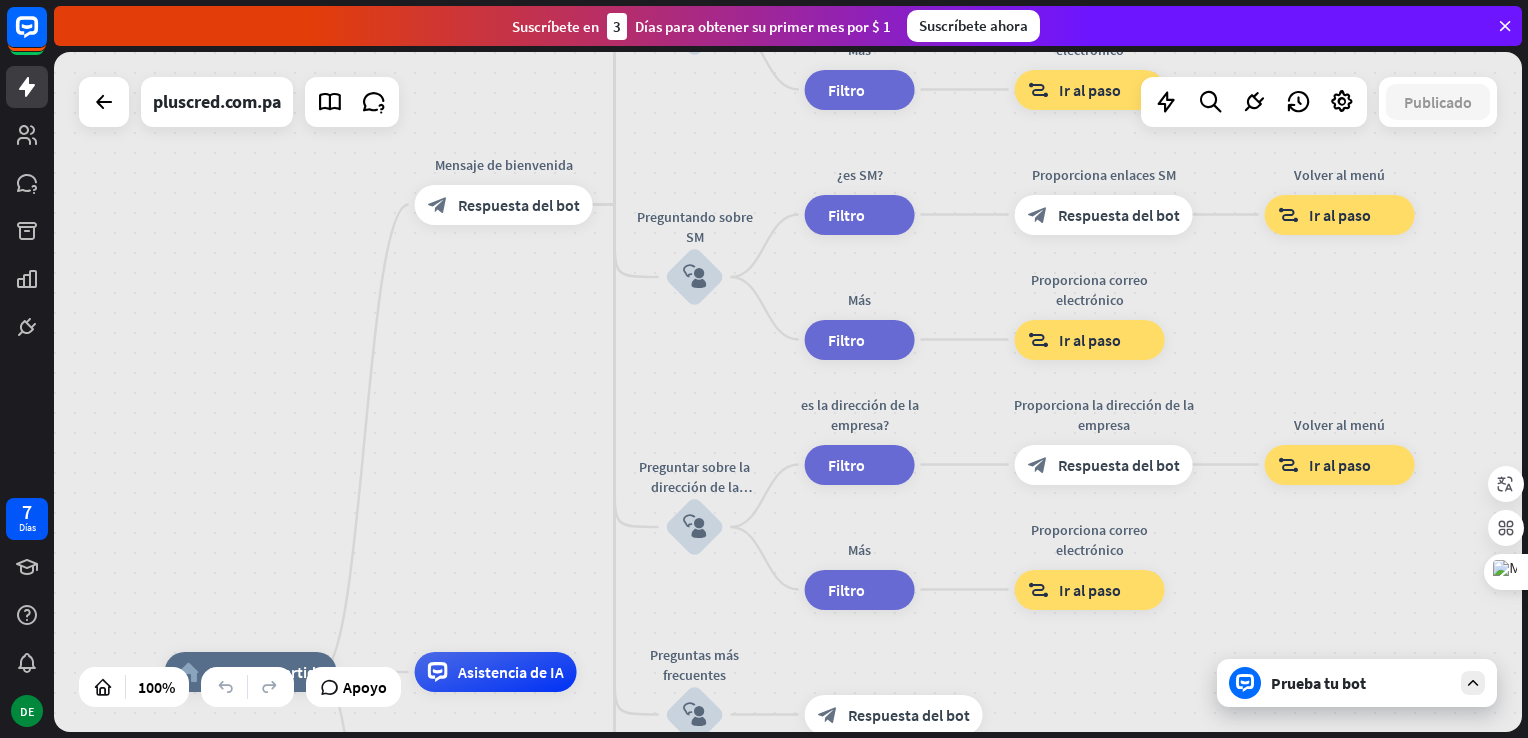 drag, startPoint x: 860, startPoint y: 155, endPoint x: 707, endPoint y: 391, distance: 281.2561 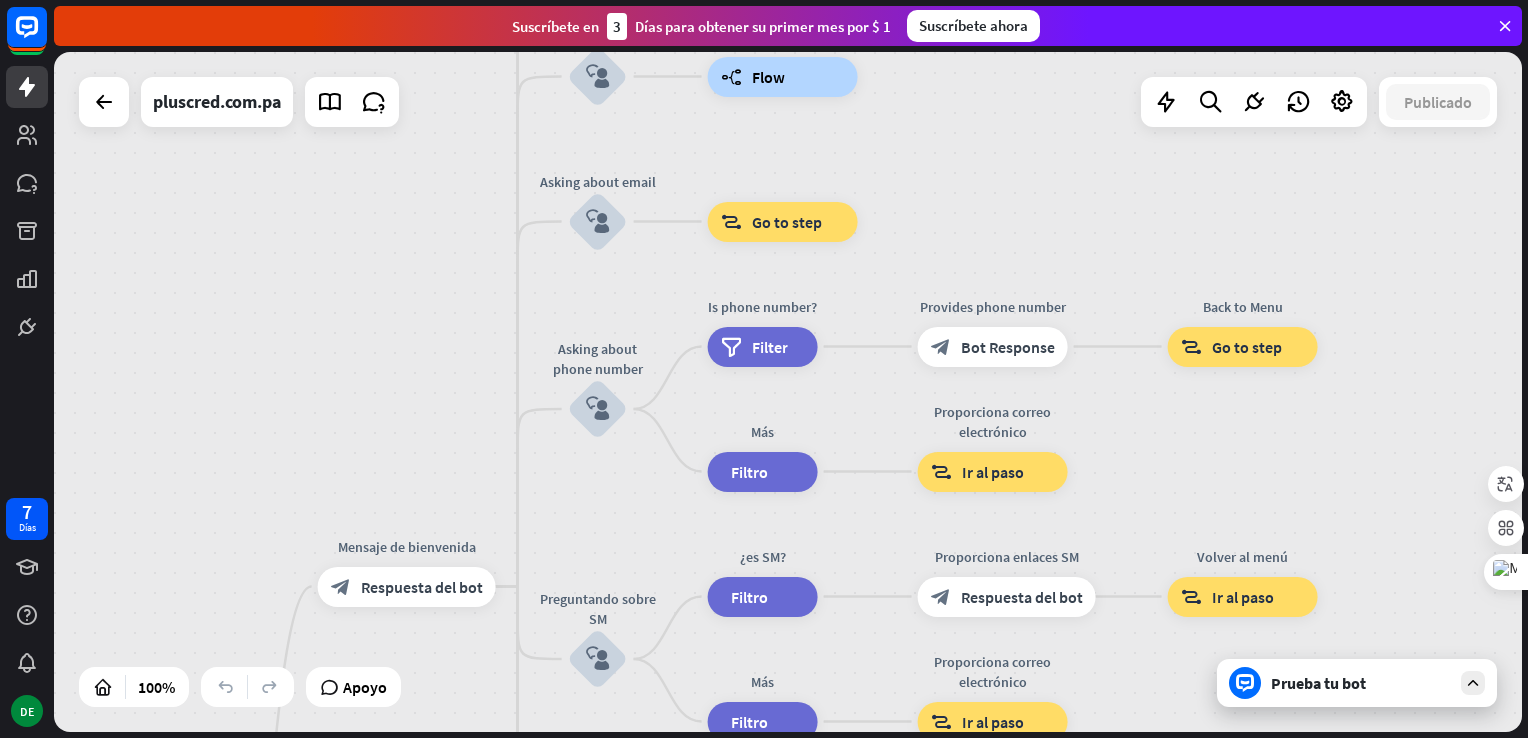 drag, startPoint x: 688, startPoint y: 134, endPoint x: 591, endPoint y: 516, distance: 394.12308 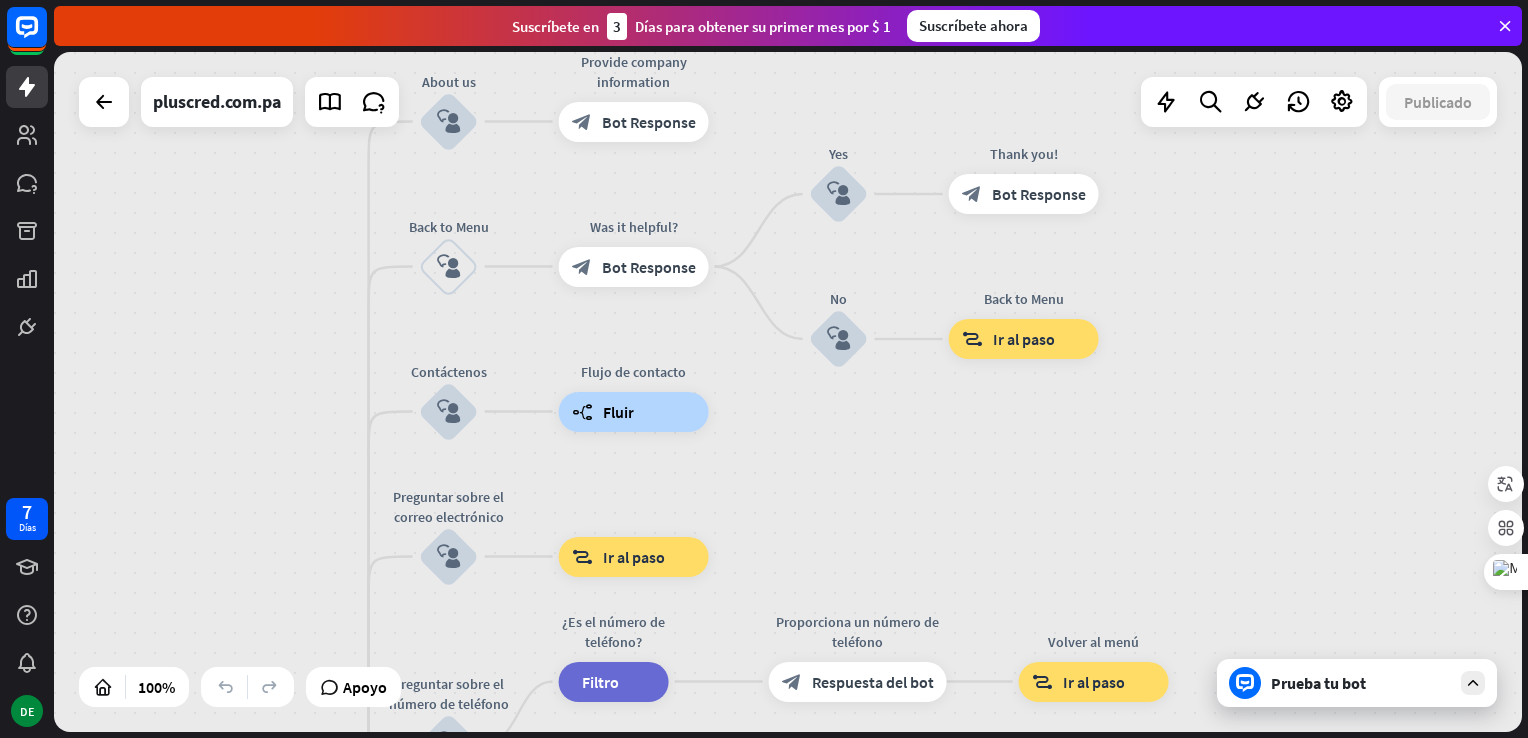drag, startPoint x: 975, startPoint y: 167, endPoint x: 826, endPoint y: 502, distance: 366.6415 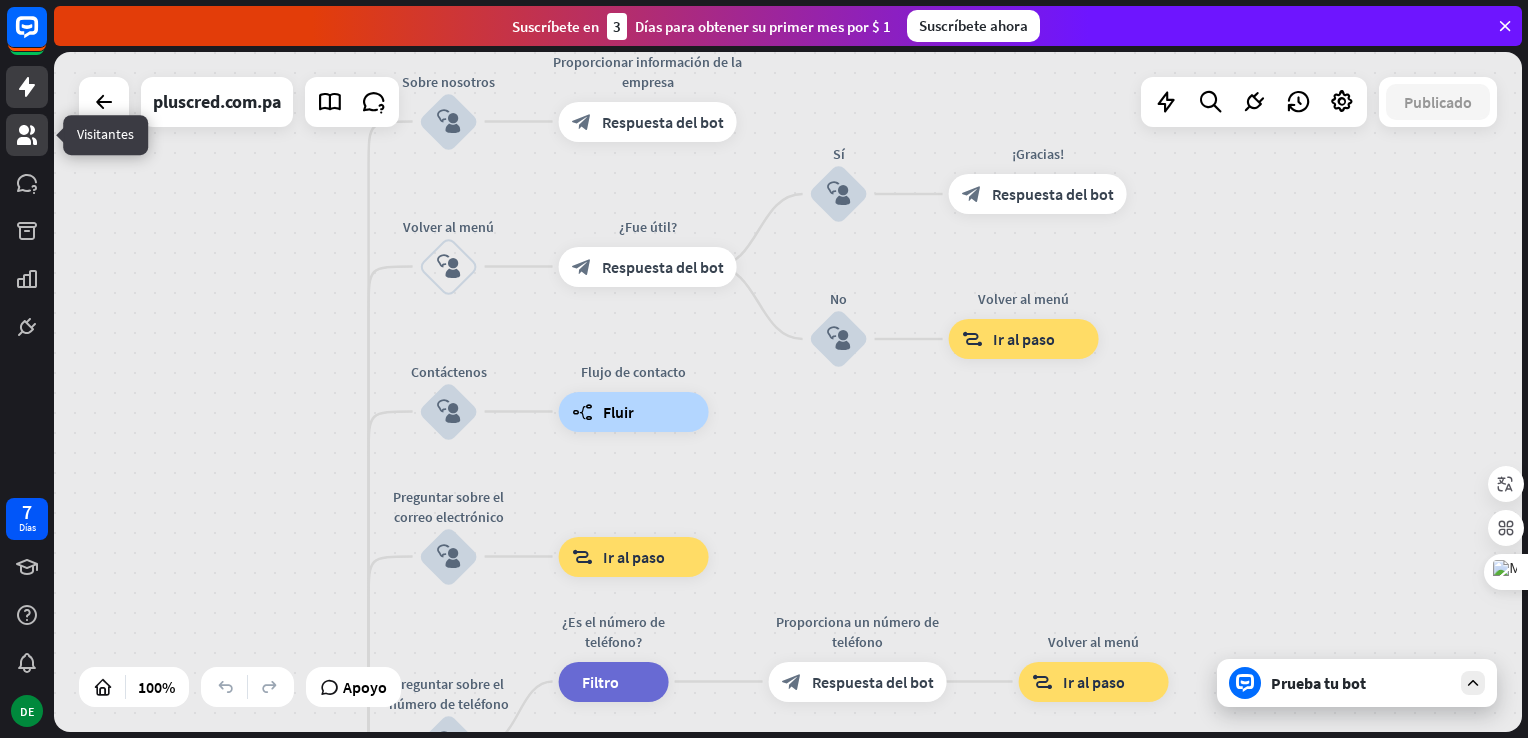 click 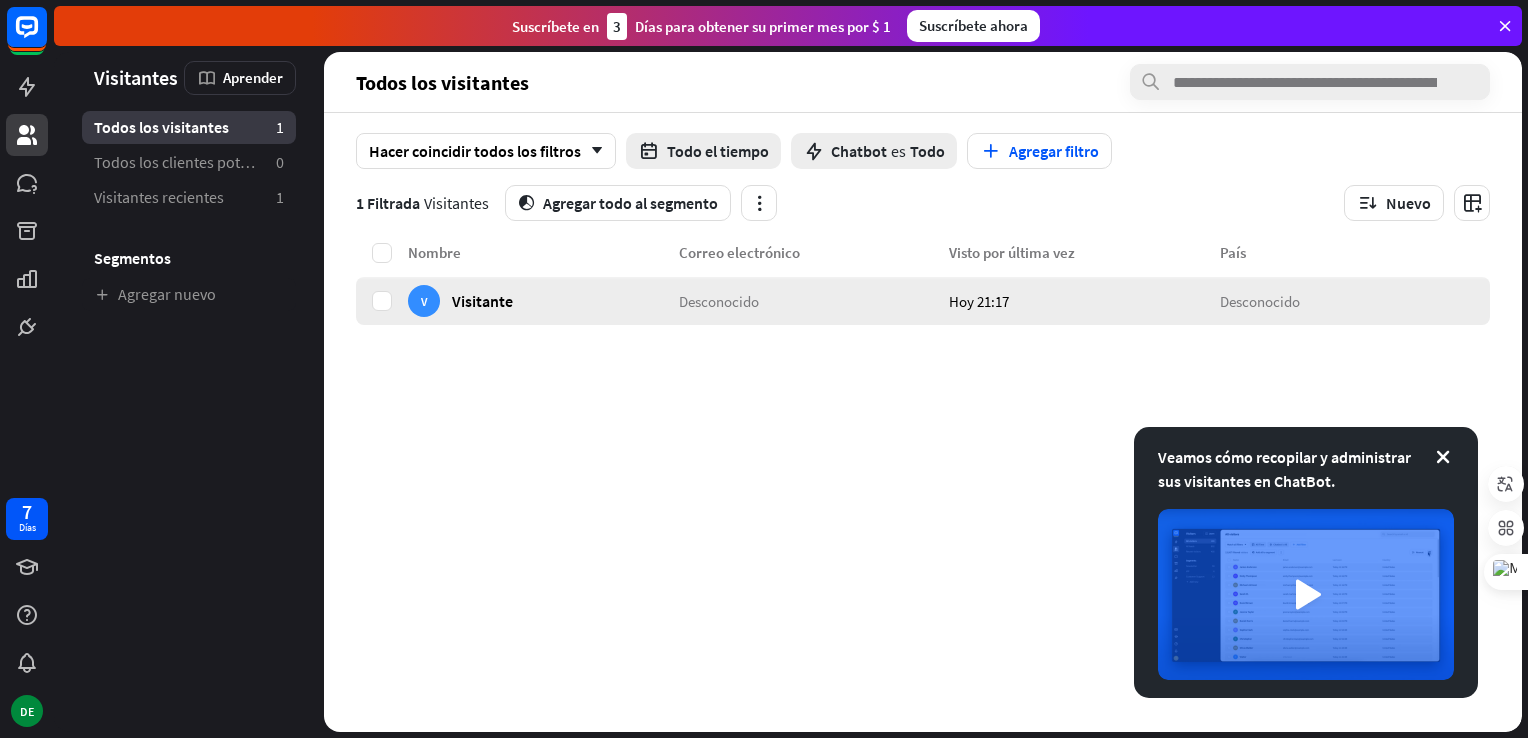 click on "V
Visitante" at bounding box center (543, 301) 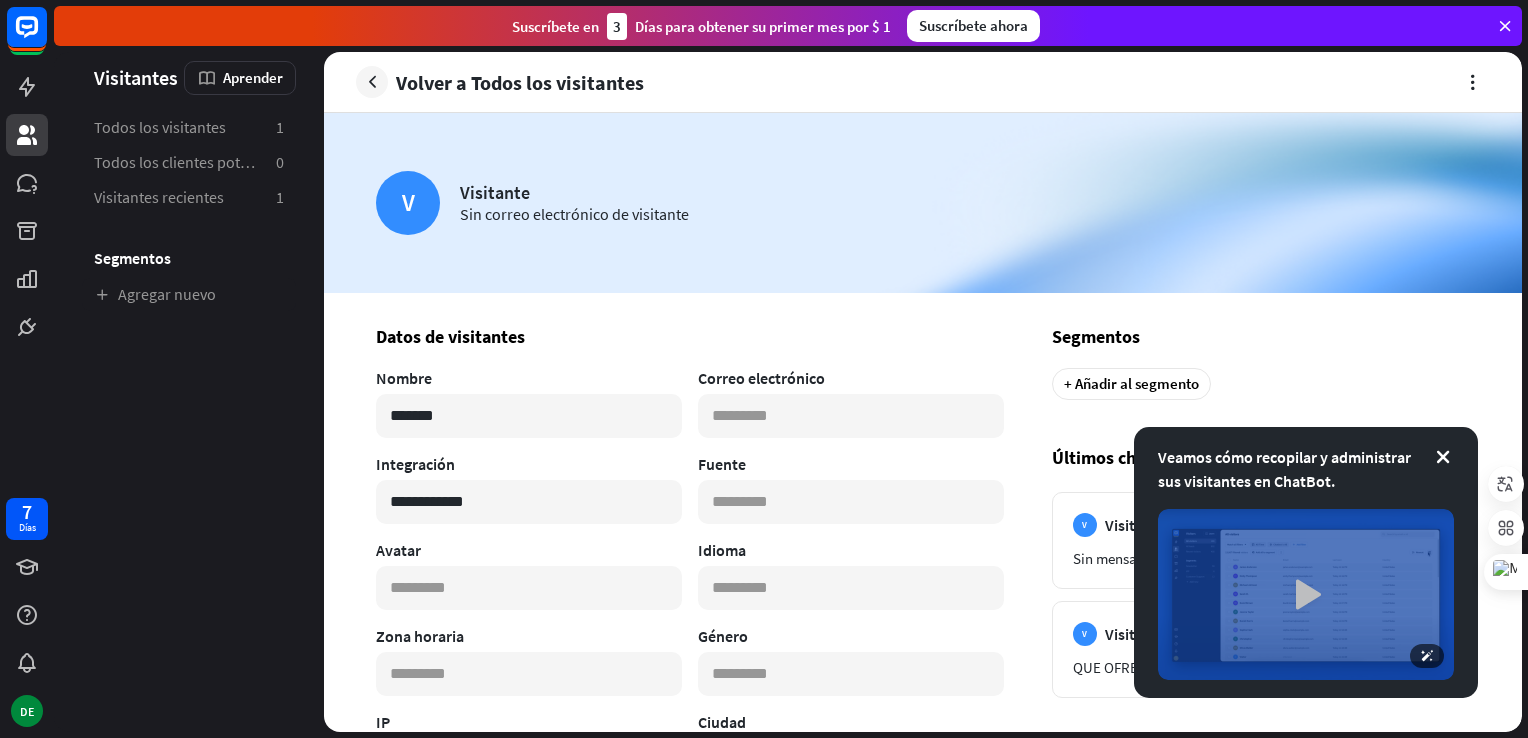 click at bounding box center [1306, 594] 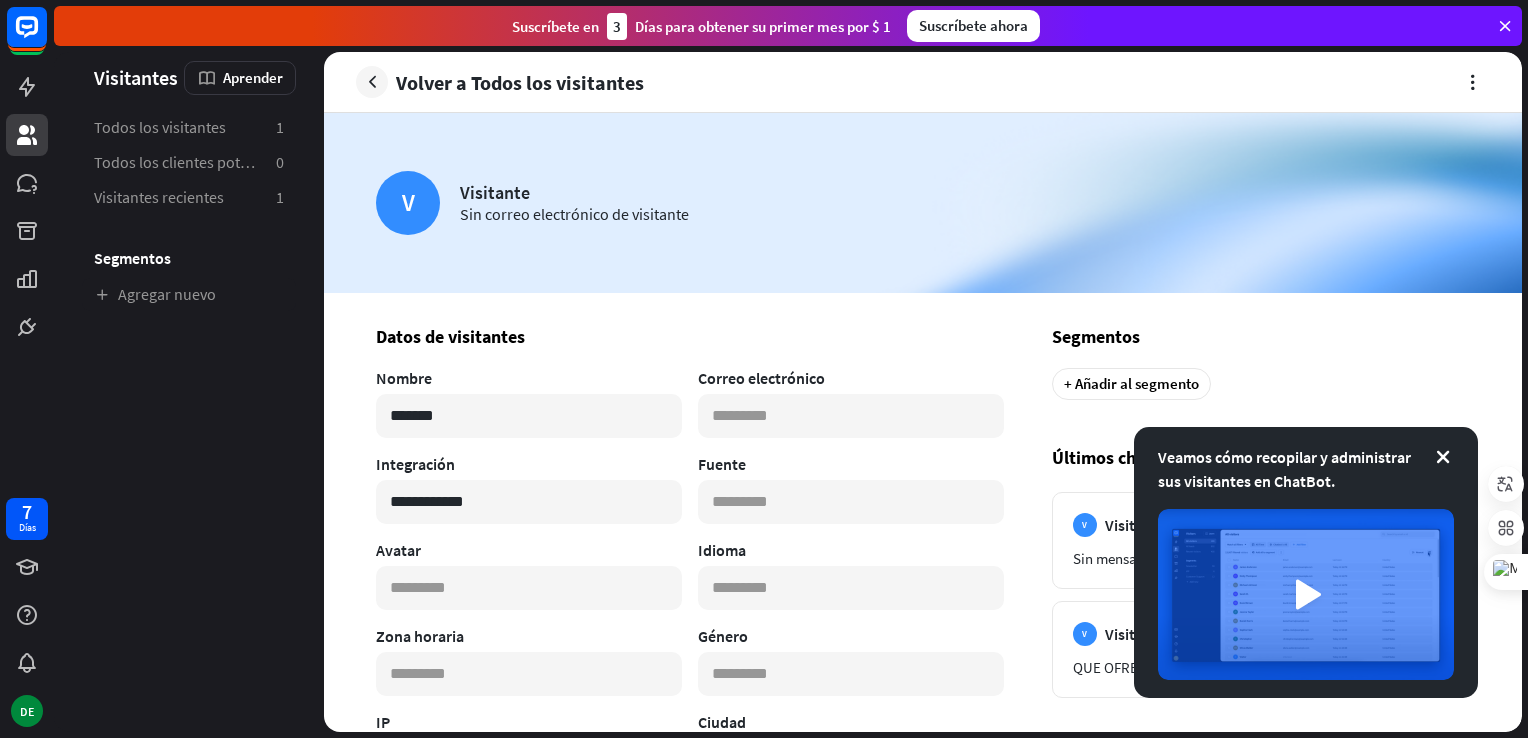 click on "cerrar" at bounding box center (764, 369) 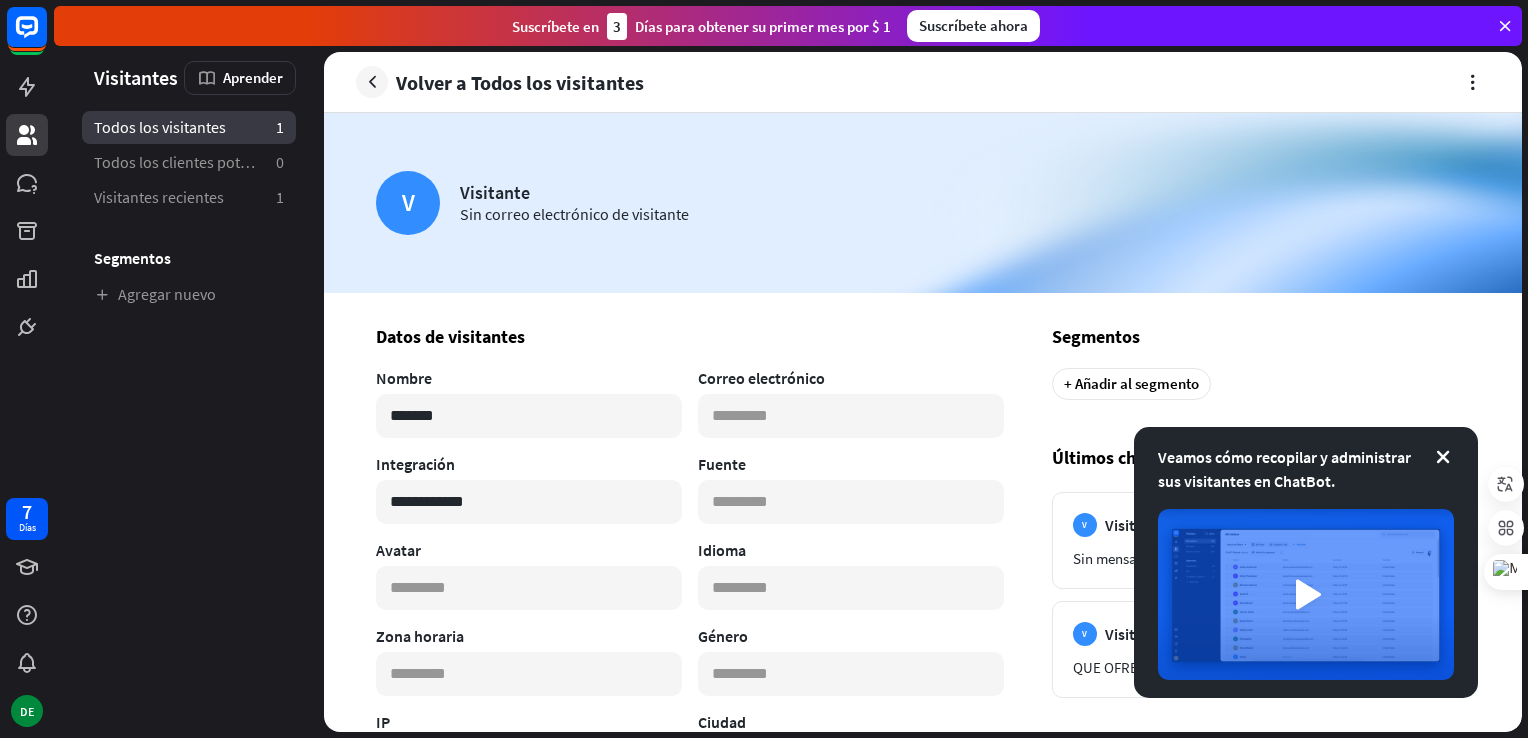 click on "Todos los visitantes" at bounding box center [160, 127] 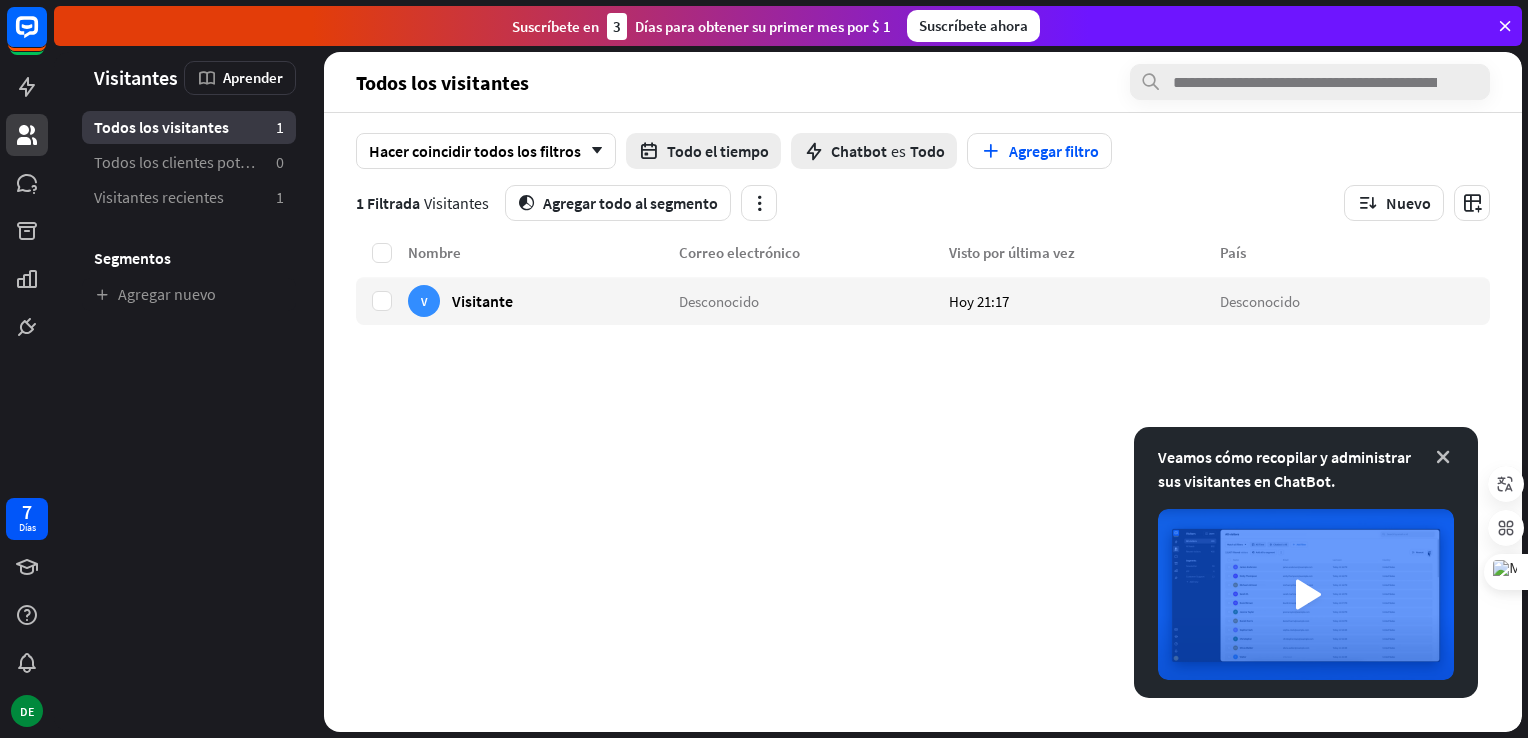 click at bounding box center (1443, 457) 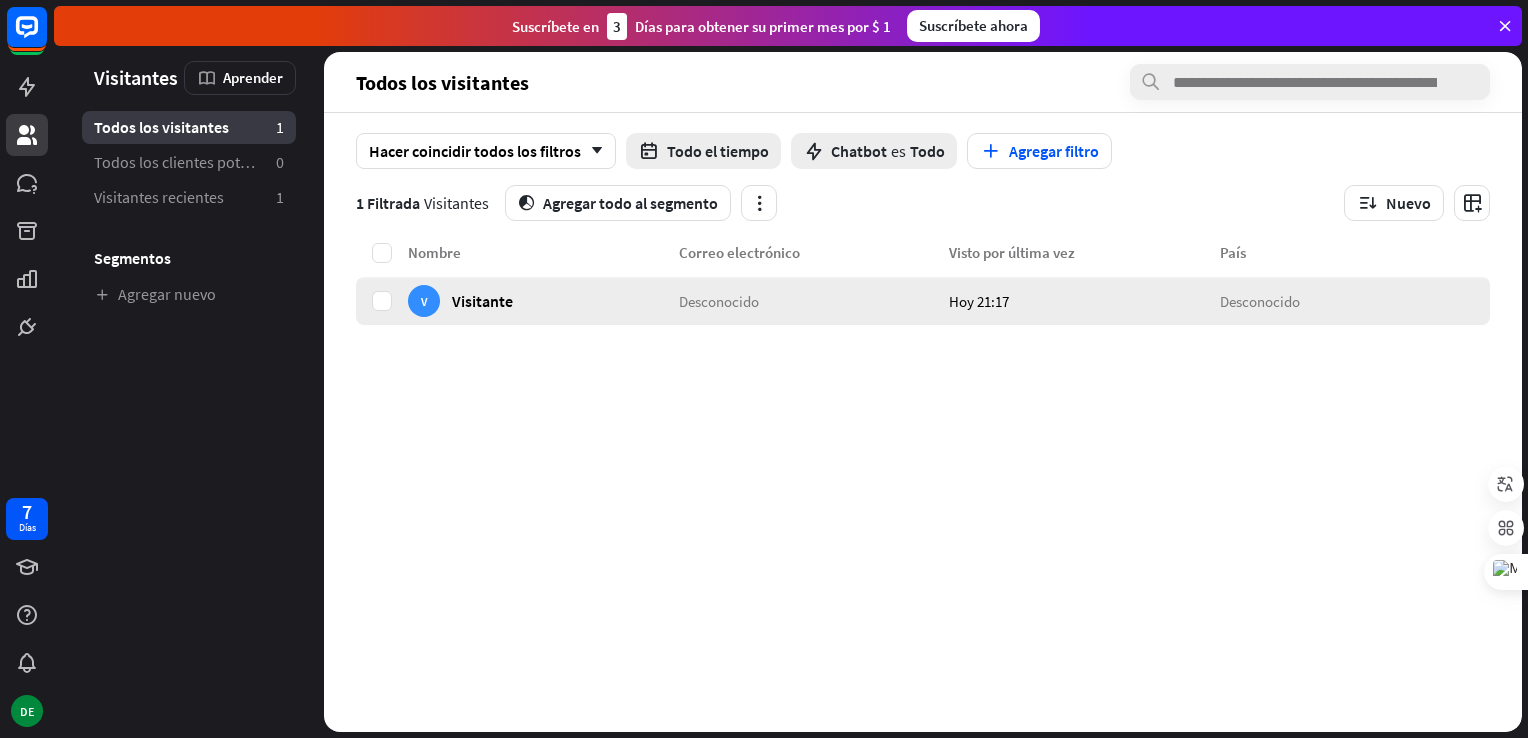 click on "Hoy 21:17" at bounding box center [1084, 301] 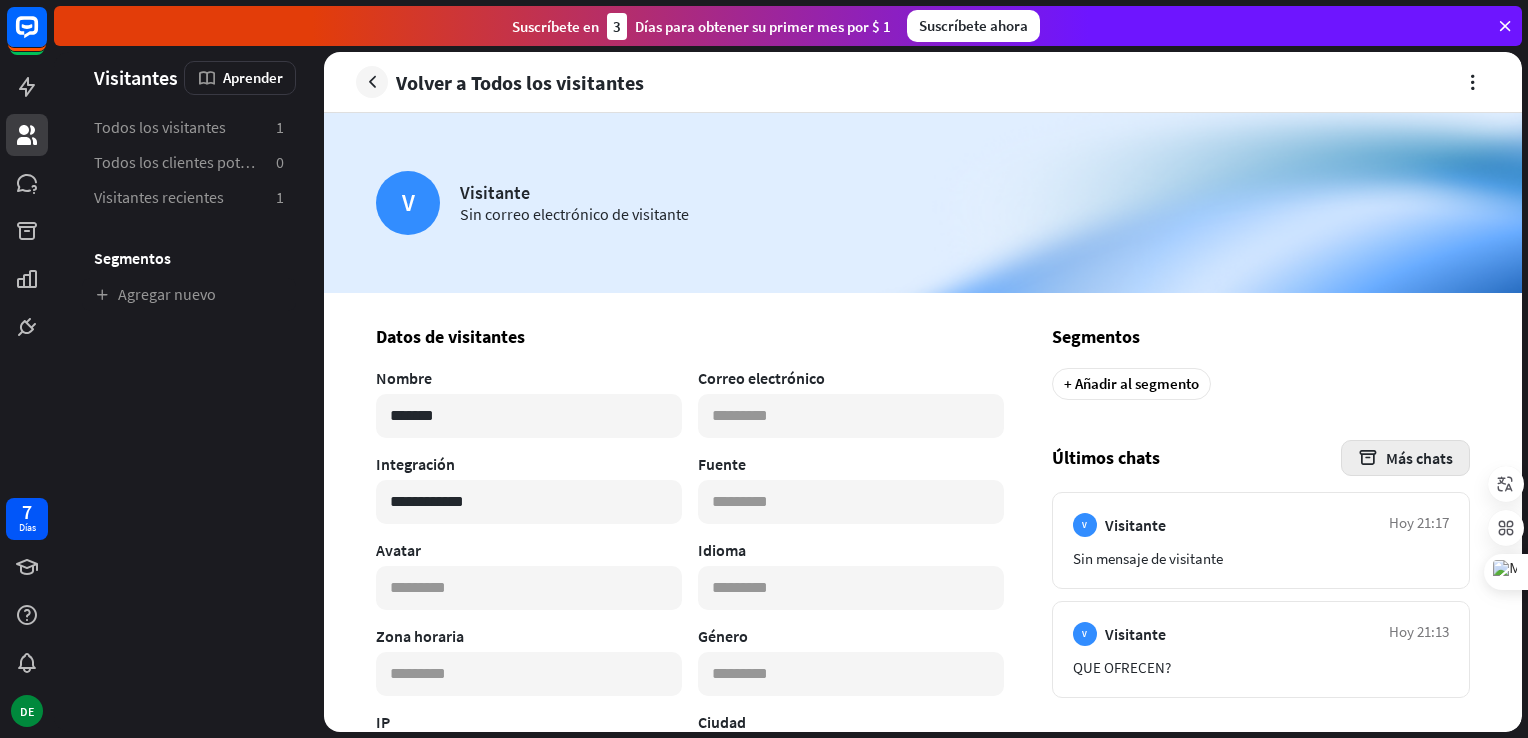click on "Más chats" at bounding box center (1419, 458) 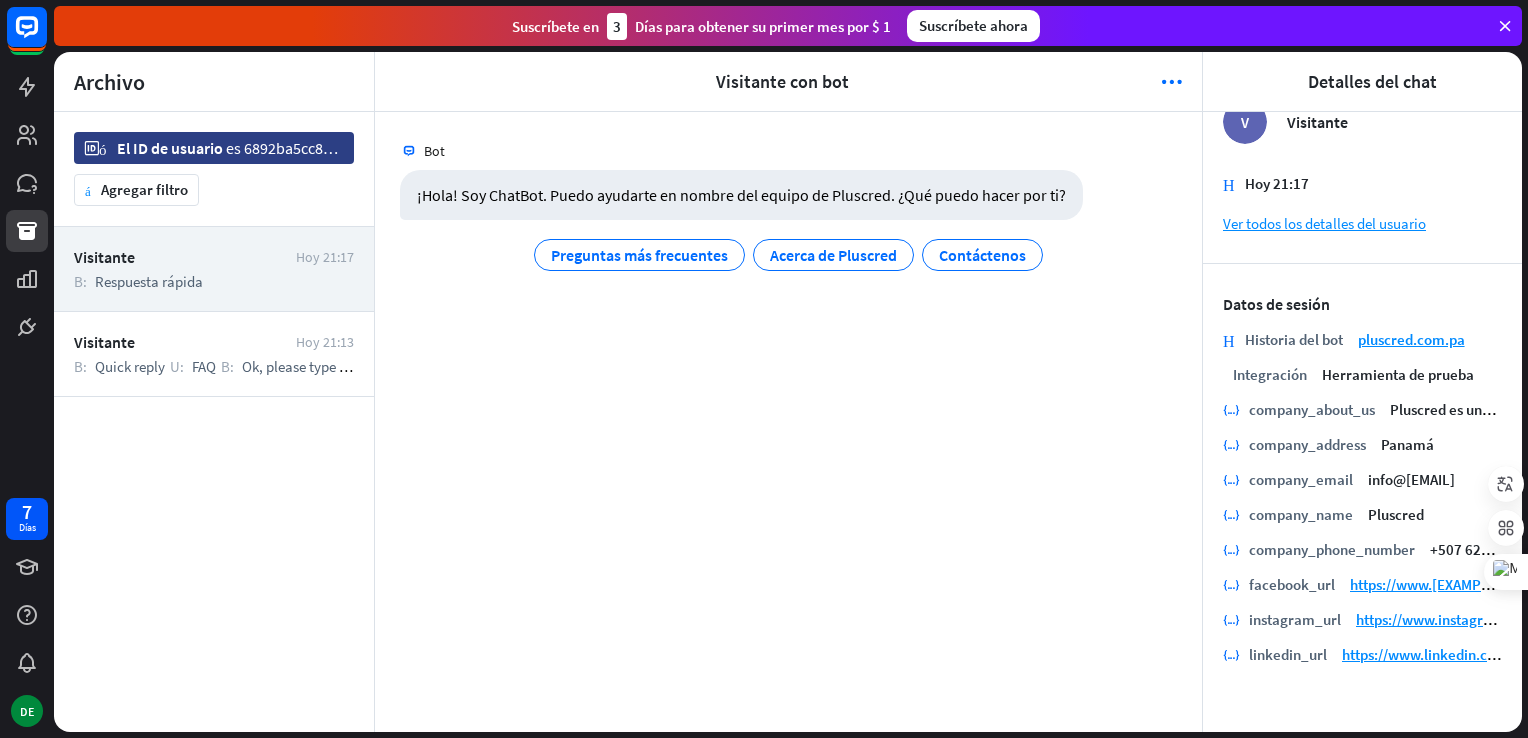 scroll, scrollTop: 0, scrollLeft: 0, axis: both 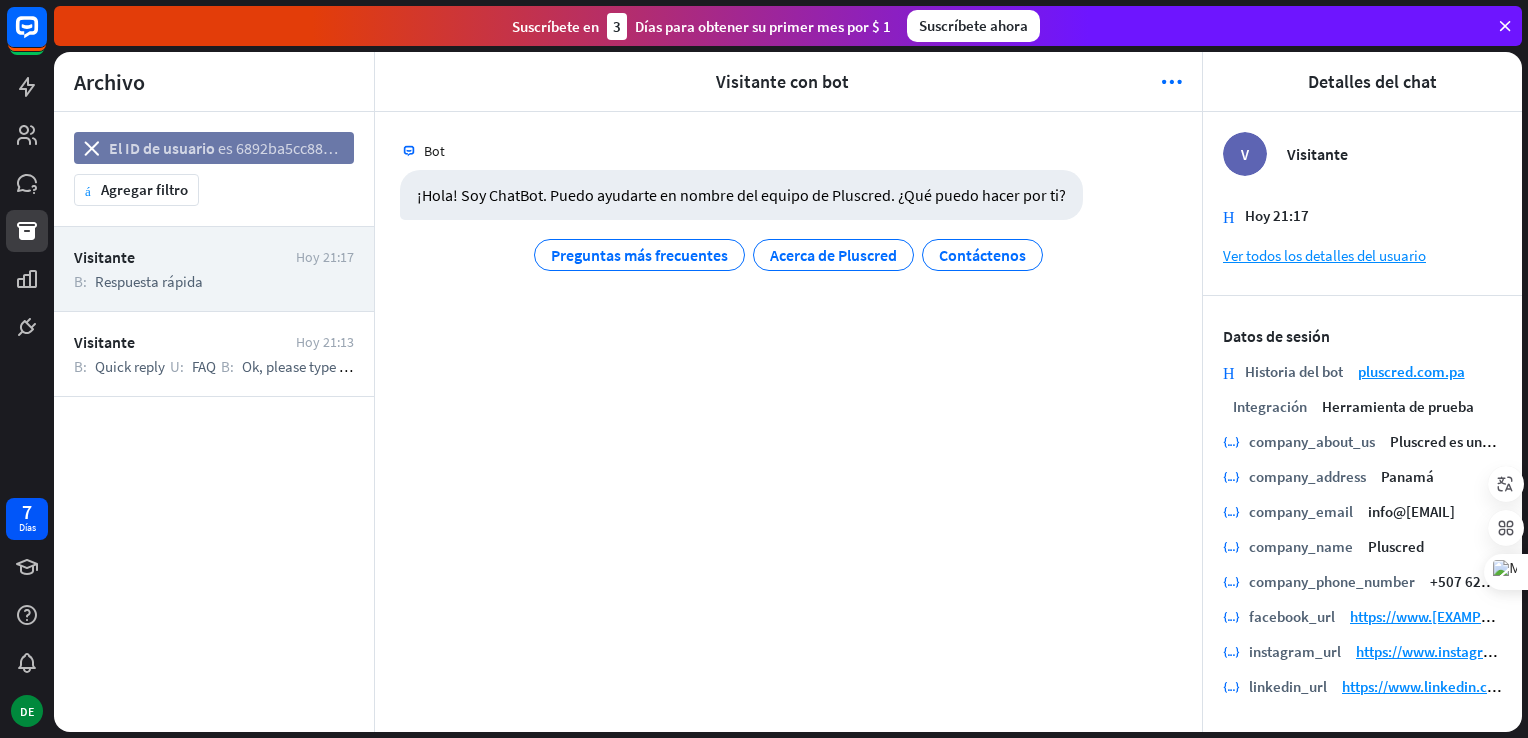 click on "El ID de usuario" at bounding box center [162, 148] 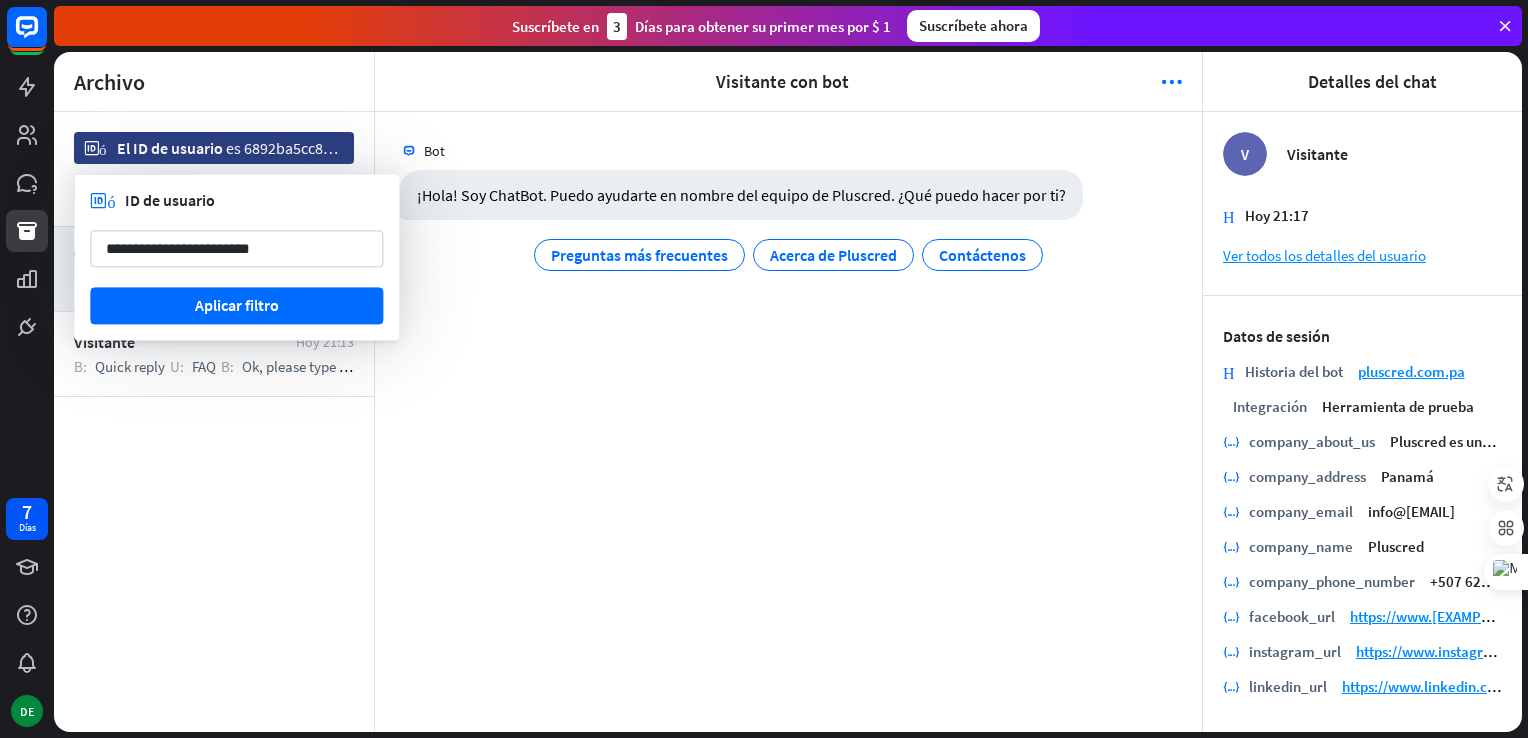 click on "Bot
¡Hola! Soy ChatBot. Puedo ayudarte en nombre del equipo de Pluscred. ¿Qué puedo hacer por ti?   Preguntas frecuentes Acerca de Pluscred Contáctenos      Hoy 21:17" at bounding box center [788, 422] 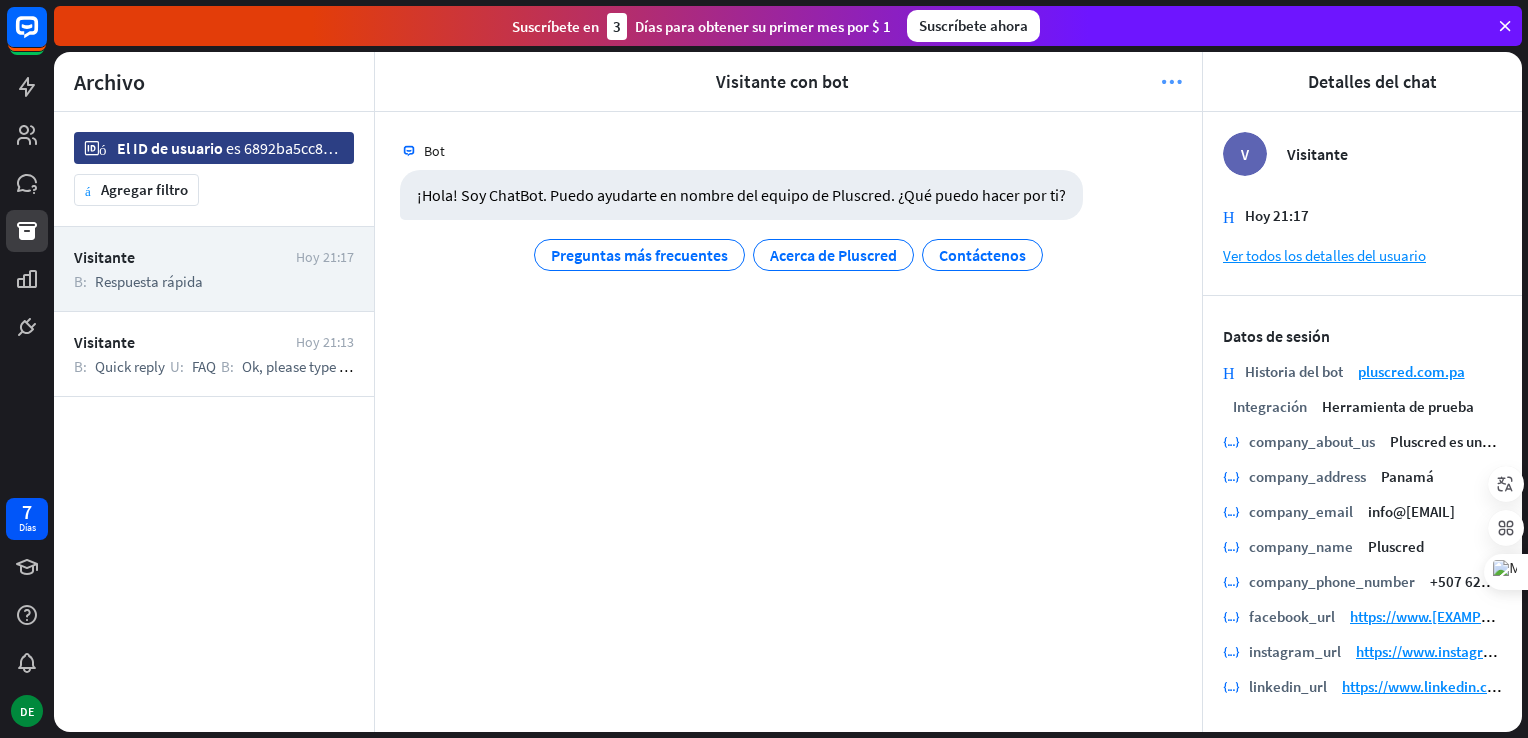 click on "more_horiz" at bounding box center [1171, 82] 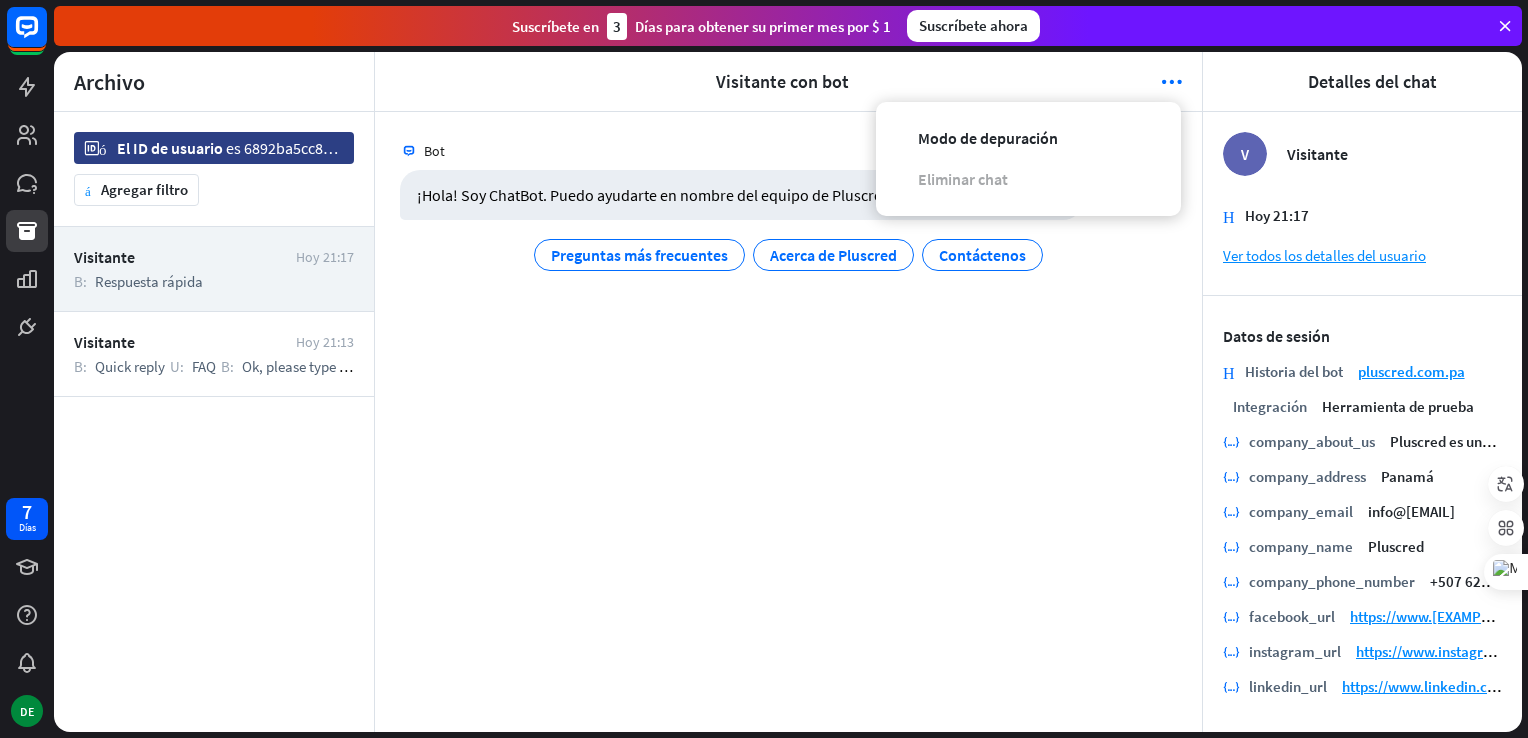 click on "Bot
¡Hola! Soy ChatBot. Puedo ayudarte en nombre del equipo de Pluscred. ¿Qué puedo hacer por ti?   Preguntas frecuentes Acerca de Pluscred Contáctenos      Hoy 21:17" at bounding box center [788, 422] 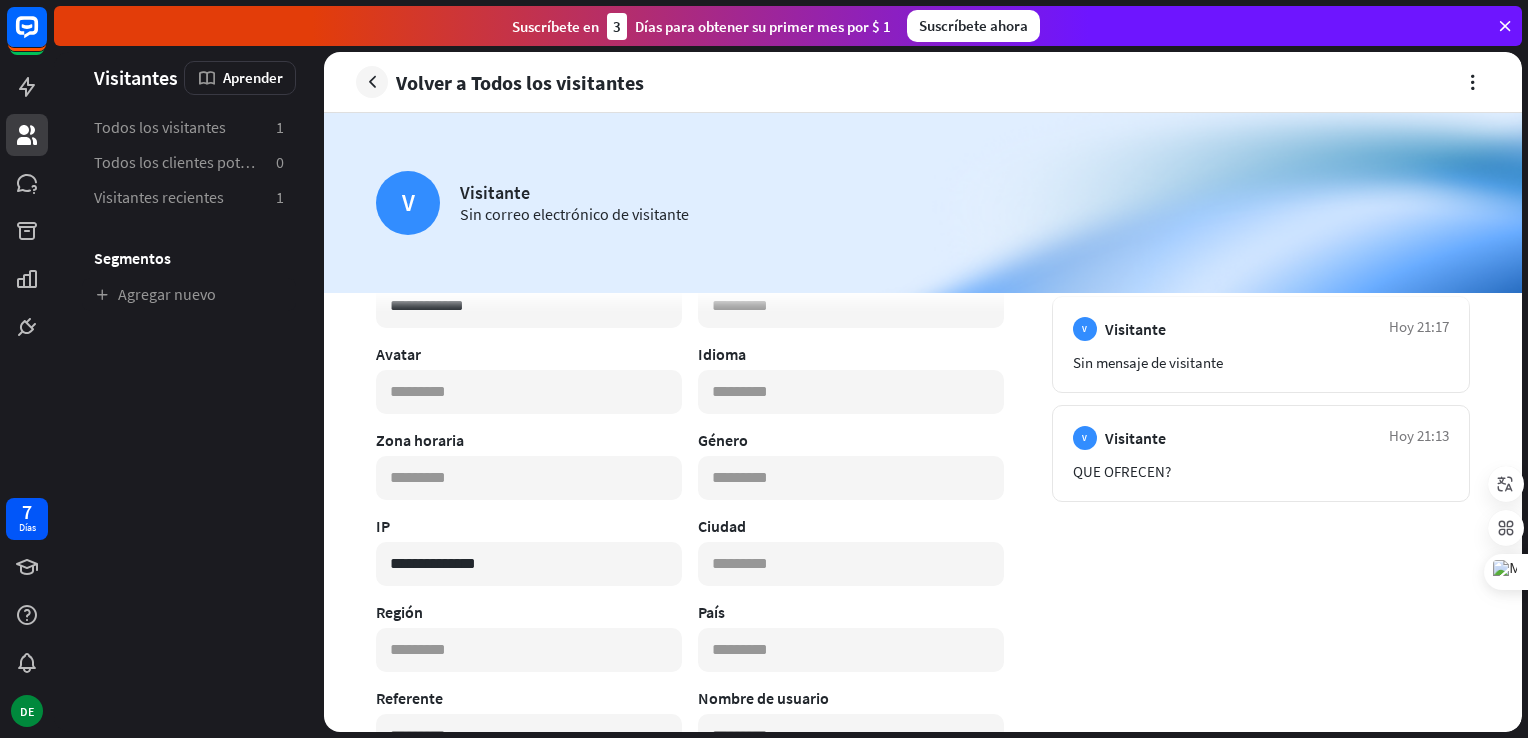 scroll, scrollTop: 0, scrollLeft: 0, axis: both 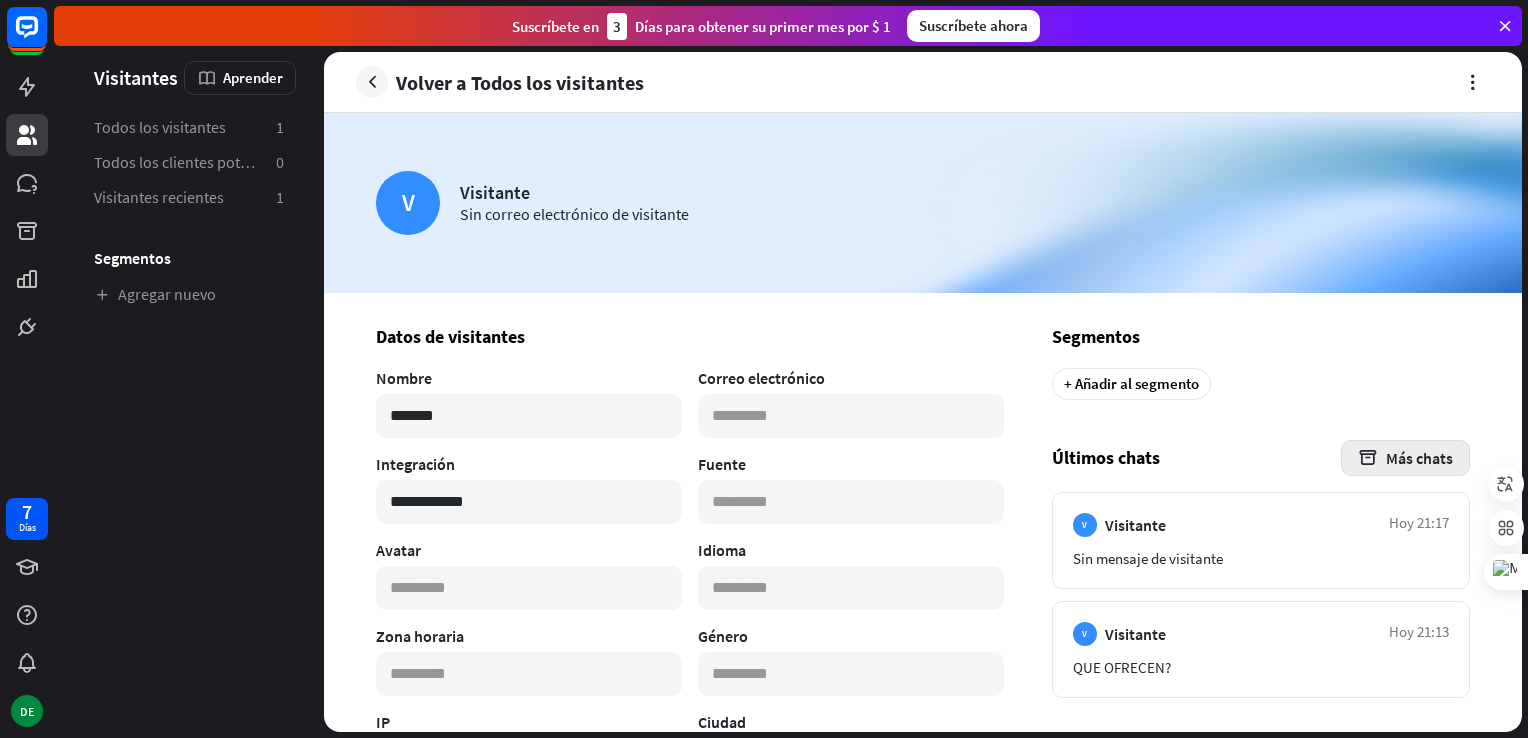 click on "Más chats" at bounding box center [1419, 458] 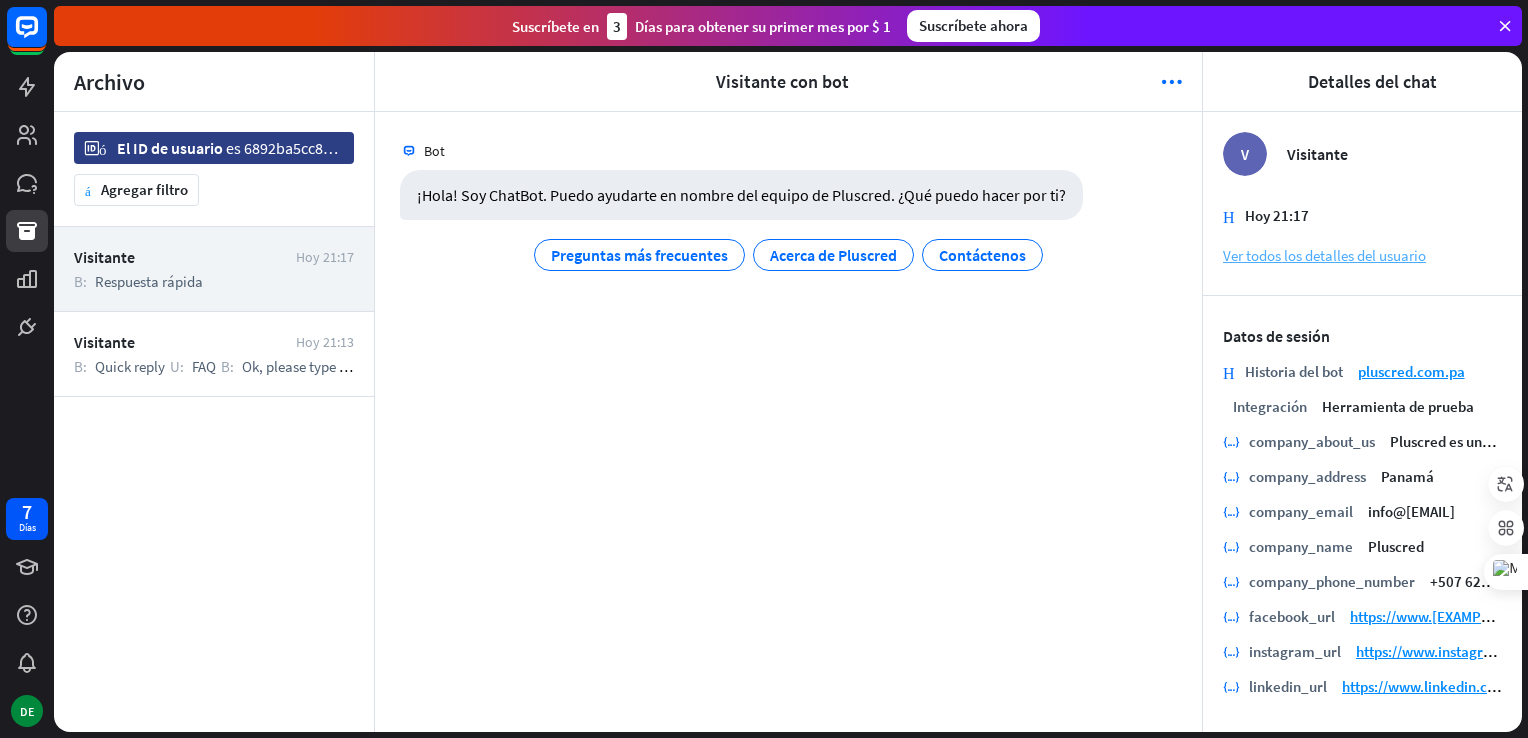 click on "Ver todos los detalles del usuario" at bounding box center [1362, 255] 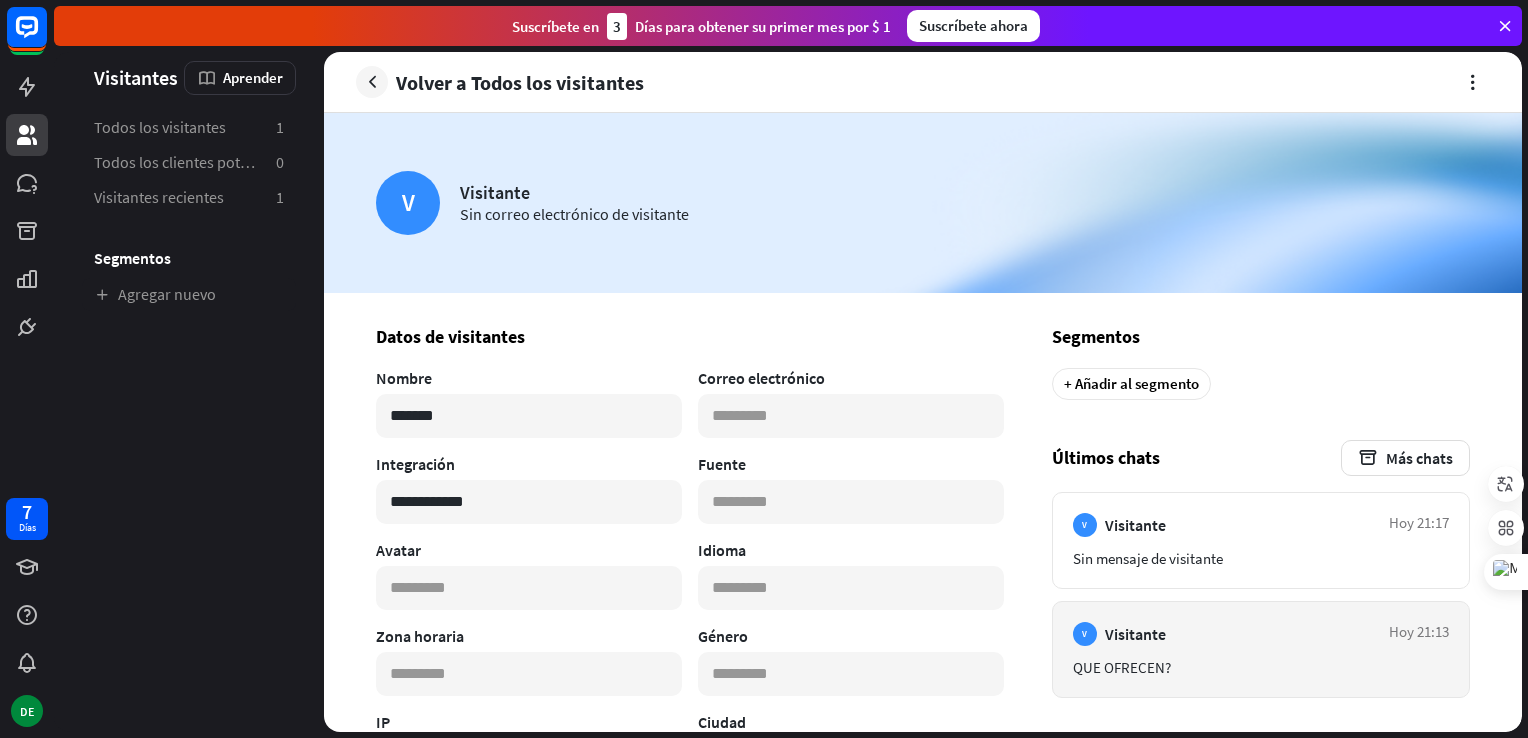 click on "V
Visitante     Hoy 21:13
QUE OFRECEN?" at bounding box center [1261, 649] 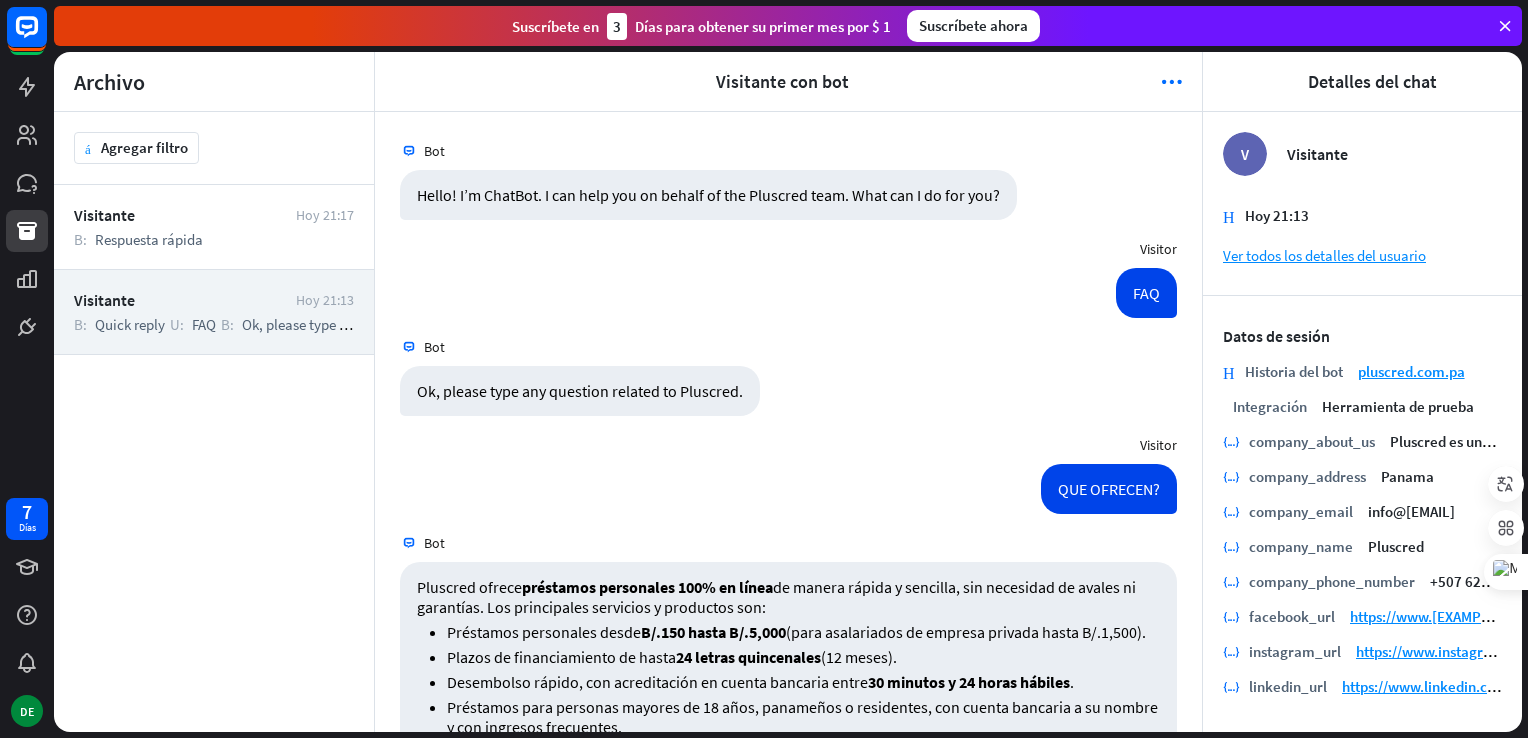 scroll, scrollTop: 1417, scrollLeft: 0, axis: vertical 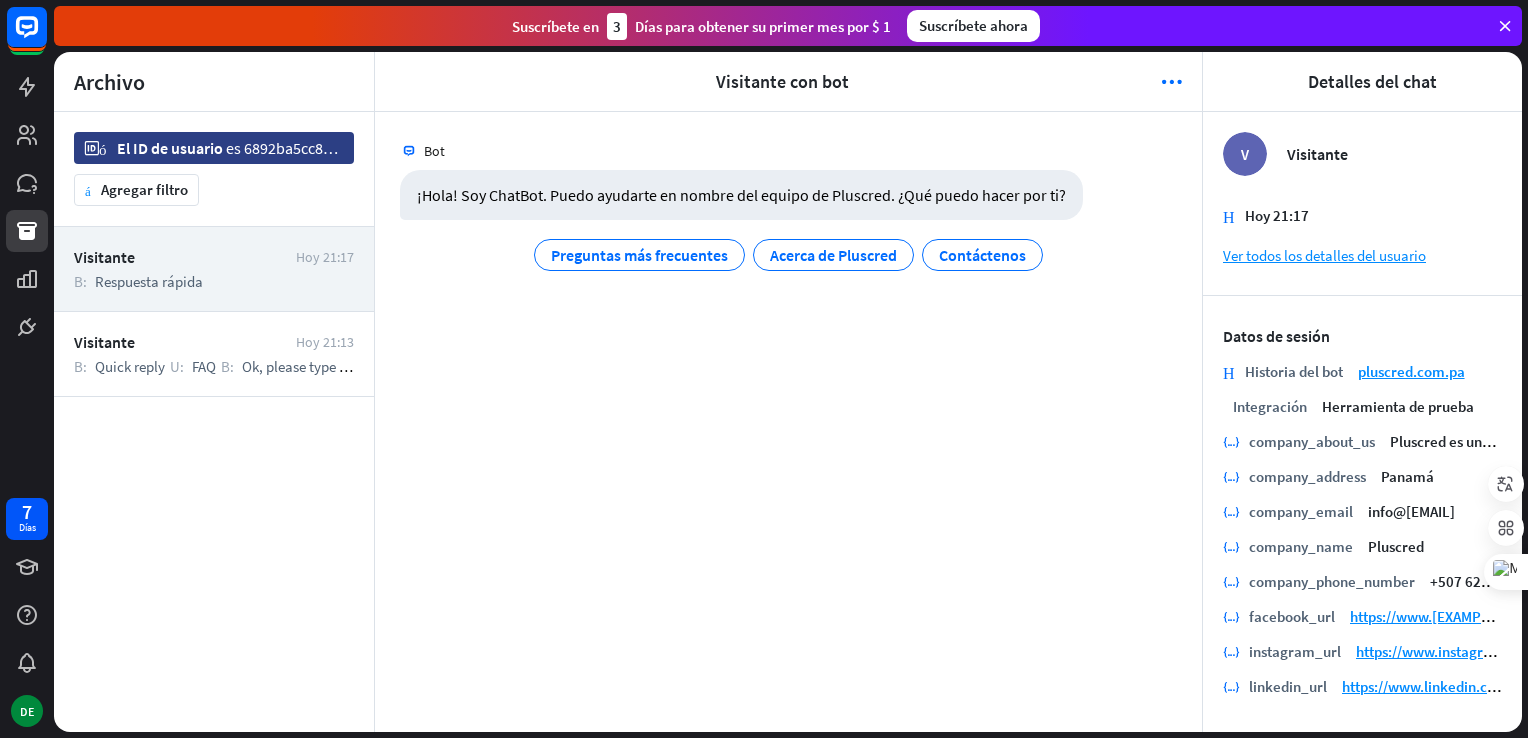 click on "Bot
¡Hola! Soy ChatBot. Puedo ayudarte en nombre del equipo de Pluscred. ¿Qué puedo hacer por ti?   Preguntas frecuentes Acerca de Pluscred Contáctenos      Hoy 21:17" at bounding box center (788, 422) 